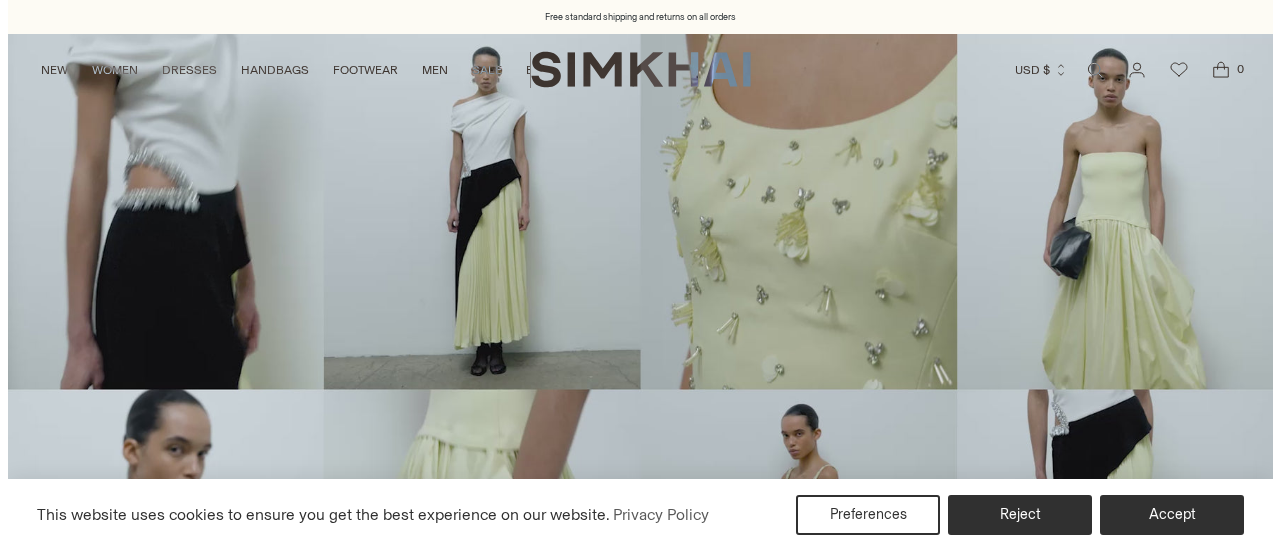 scroll, scrollTop: 0, scrollLeft: 0, axis: both 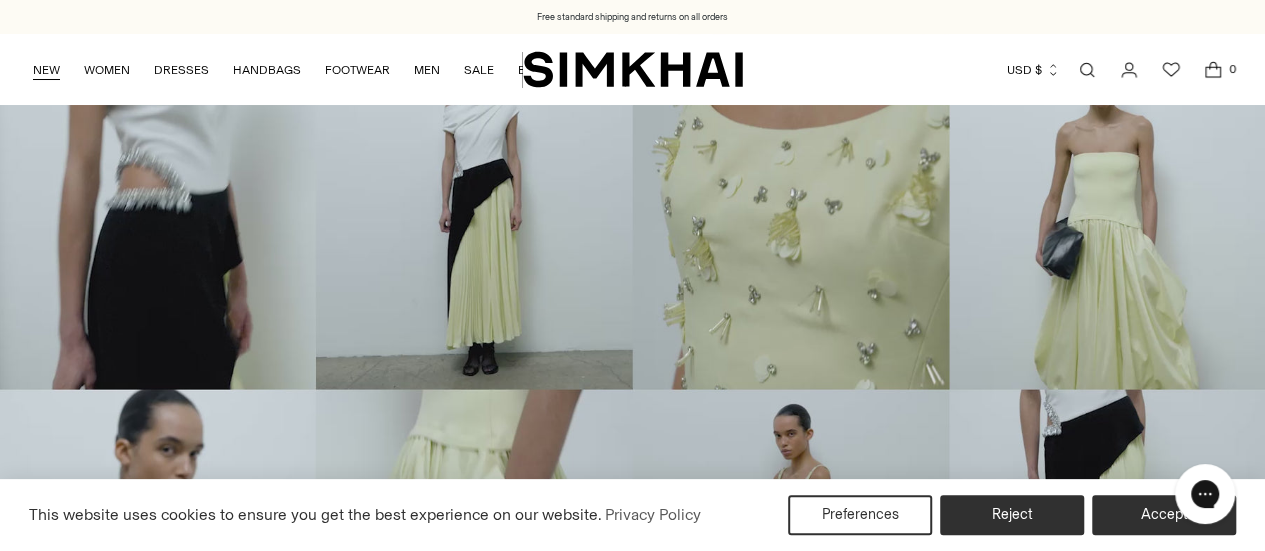 click on "NEW" at bounding box center (46, 70) 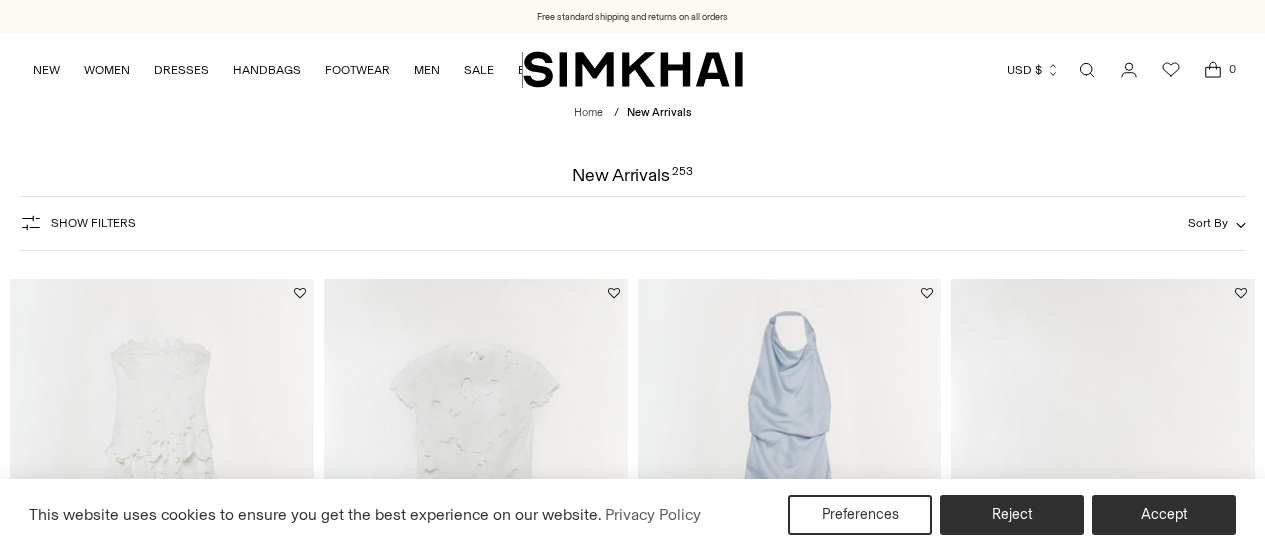 scroll, scrollTop: 0, scrollLeft: 0, axis: both 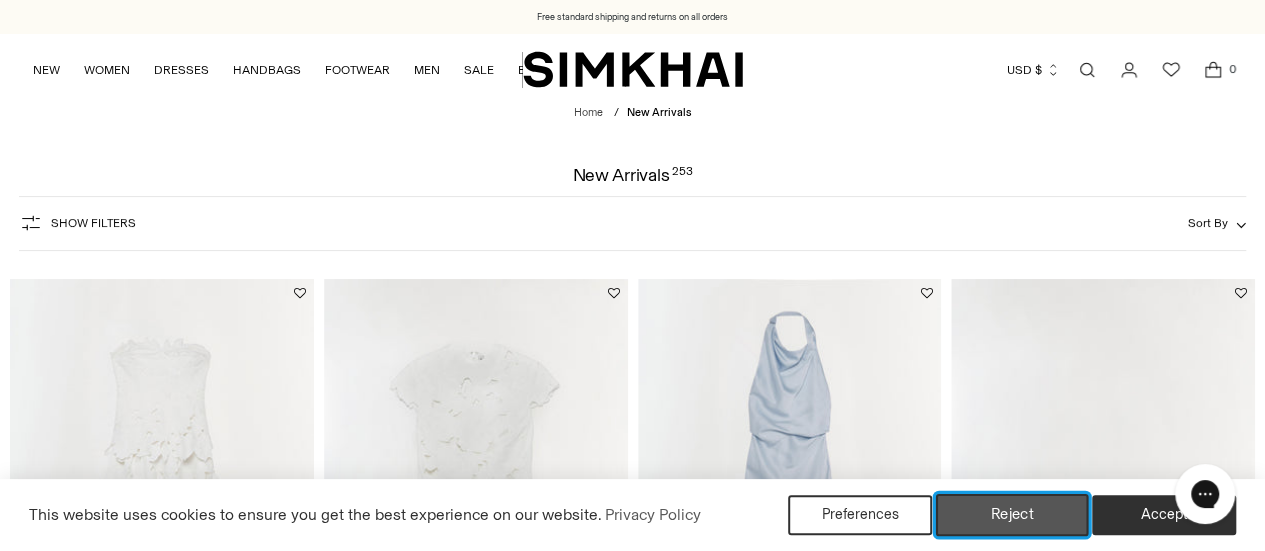 click on "Reject" at bounding box center (1012, 515) 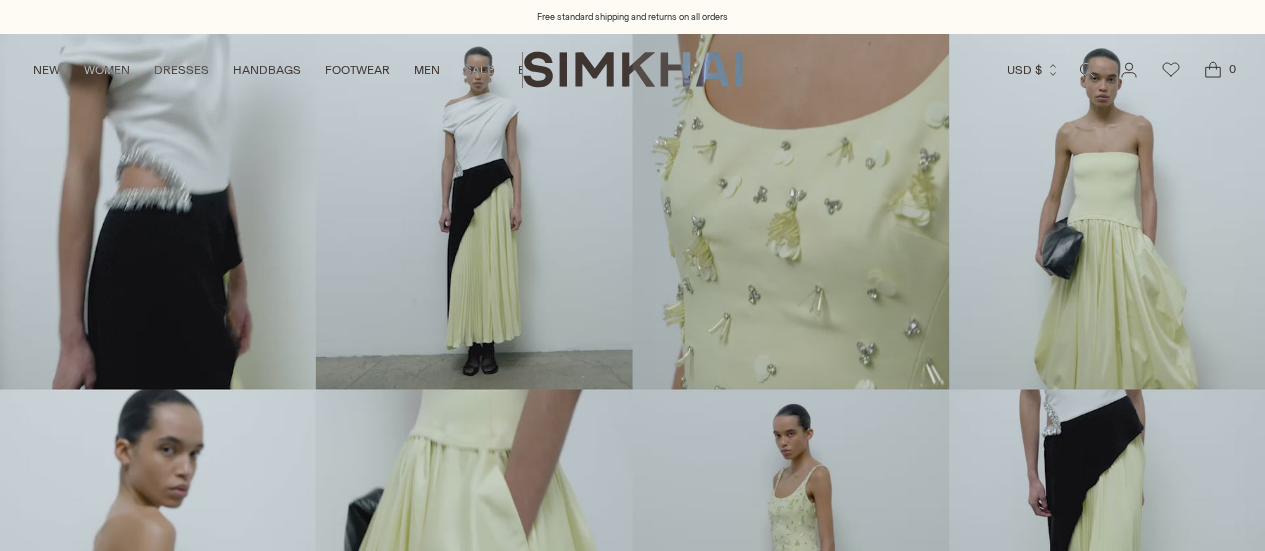 scroll, scrollTop: 0, scrollLeft: 0, axis: both 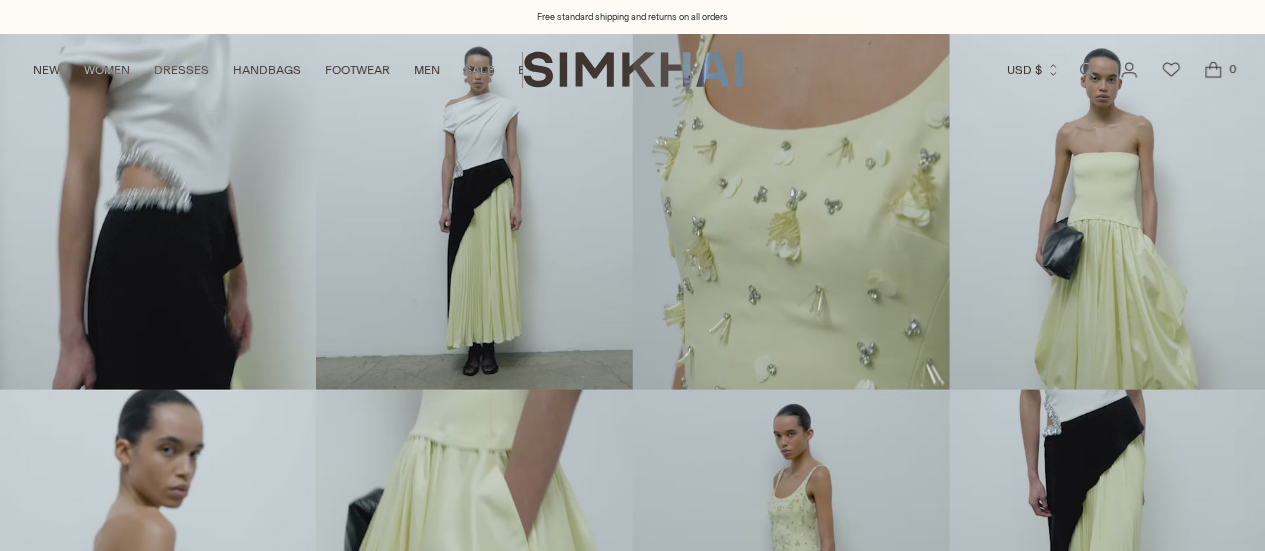 click on "NEW" at bounding box center (46, 70) 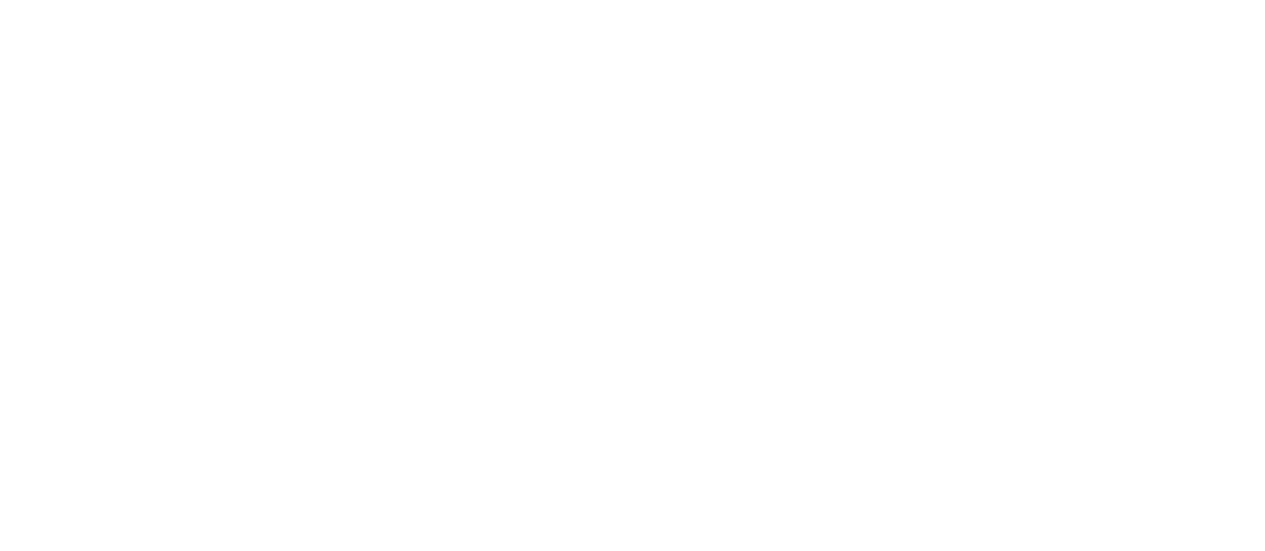 scroll, scrollTop: 0, scrollLeft: 0, axis: both 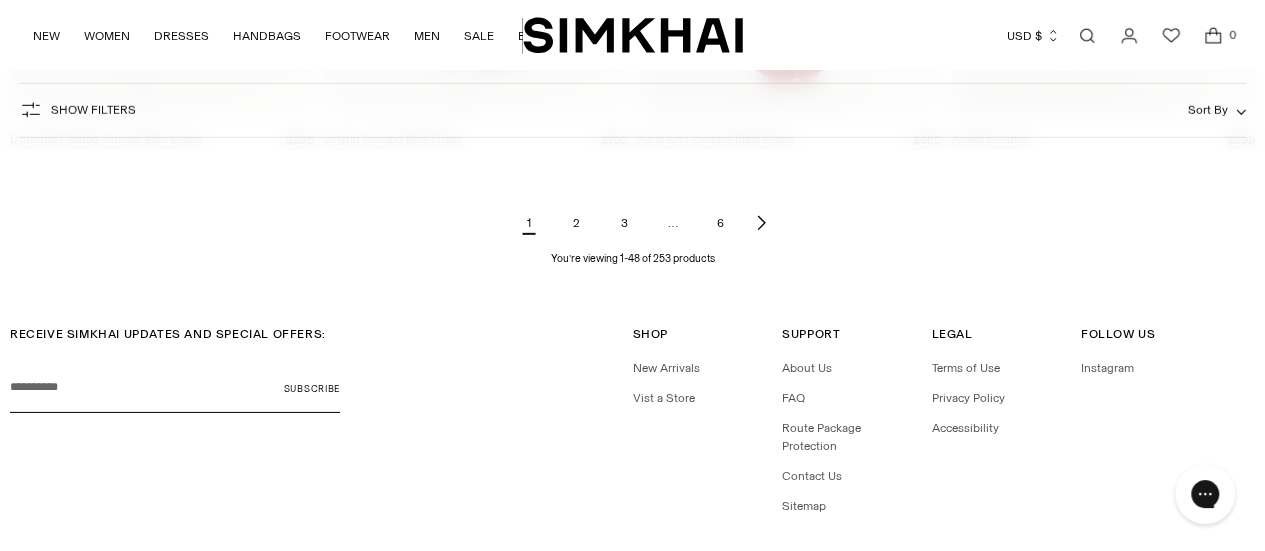 click on "2" at bounding box center (577, 223) 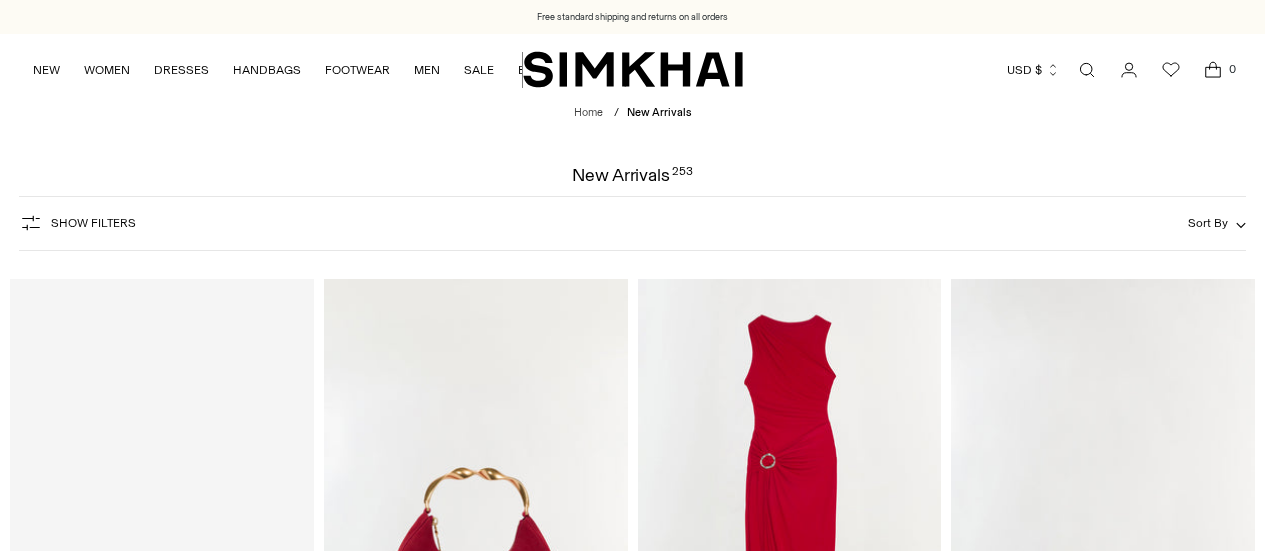 scroll, scrollTop: 0, scrollLeft: 0, axis: both 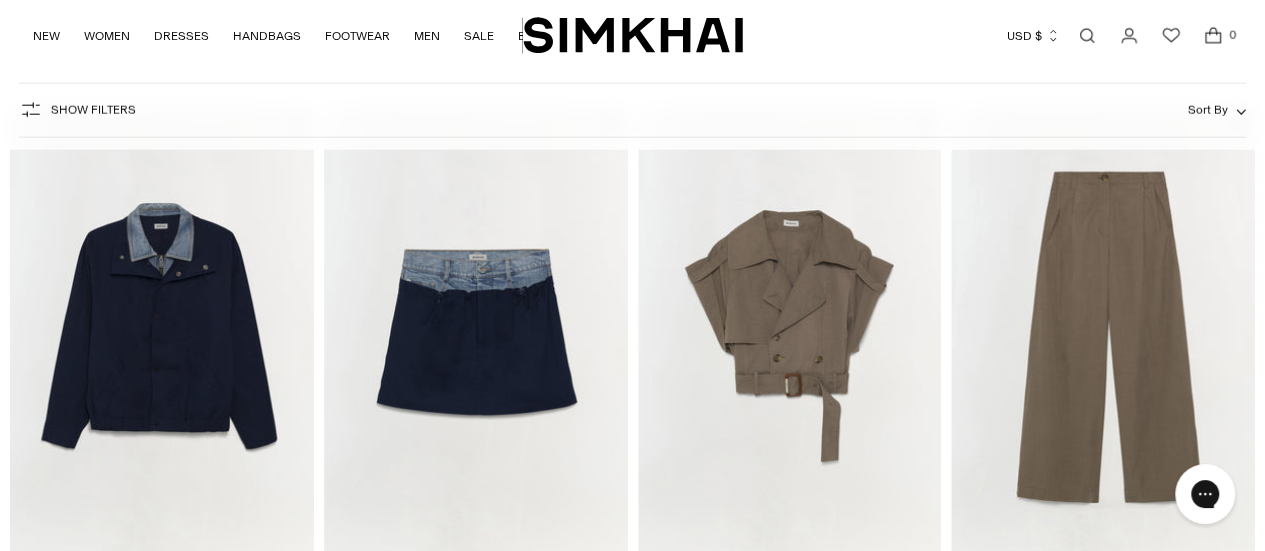 click at bounding box center (0, 0) 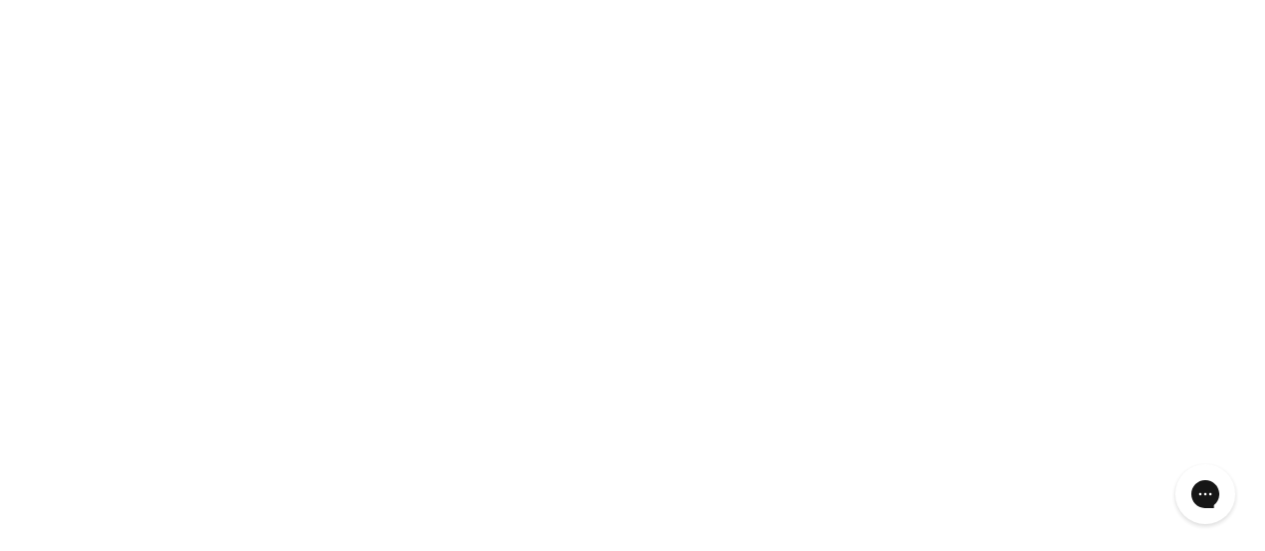 scroll, scrollTop: 2342, scrollLeft: 0, axis: vertical 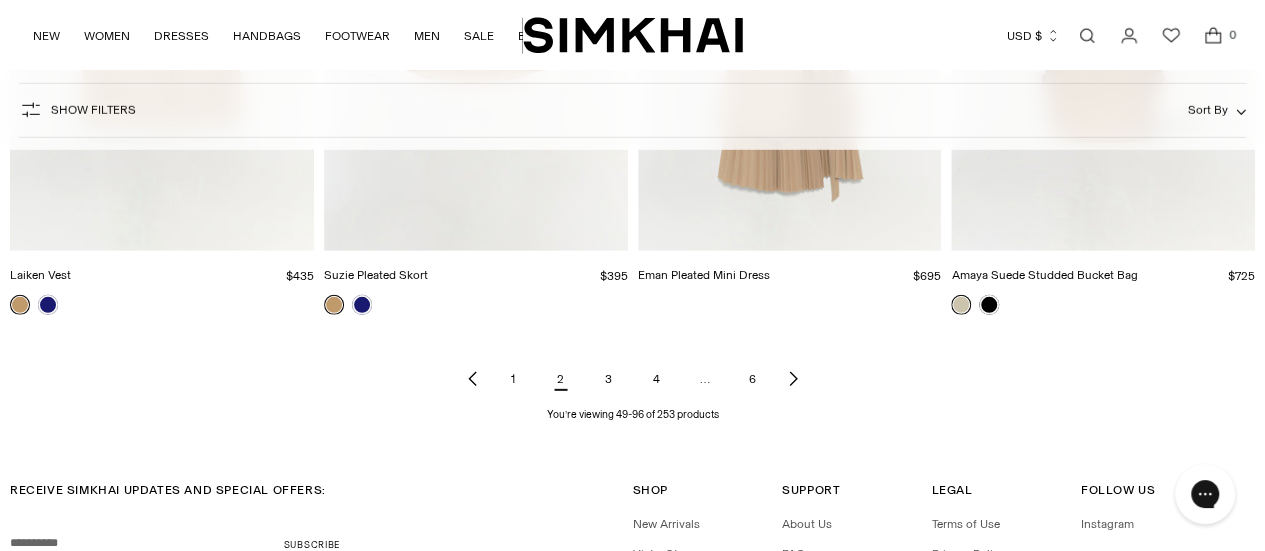 click on "3" at bounding box center (609, 379) 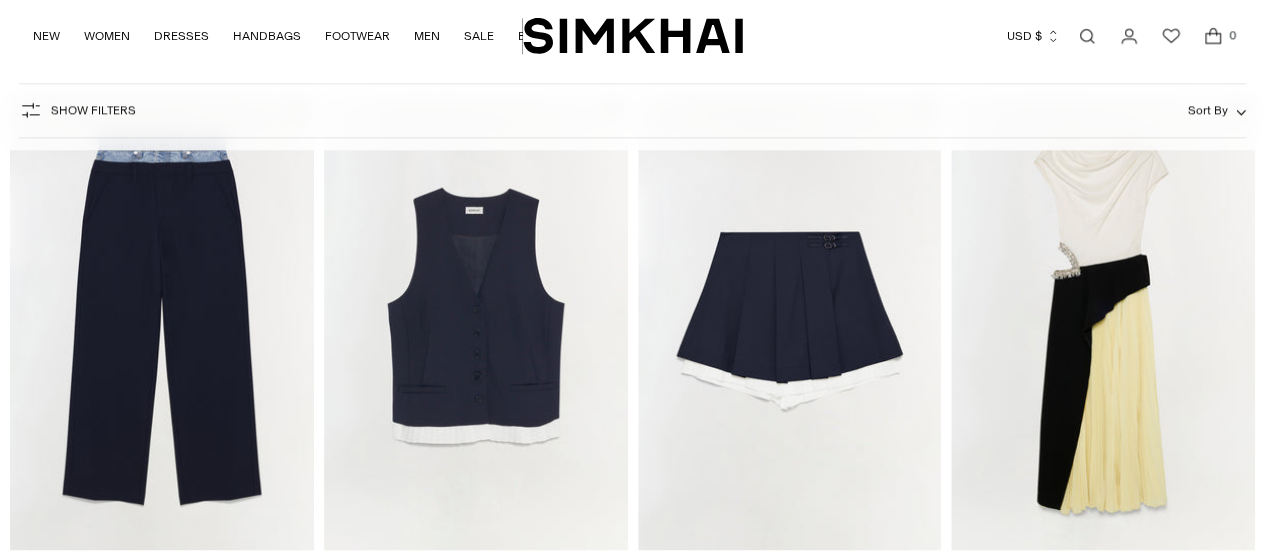 scroll, scrollTop: 1306, scrollLeft: 0, axis: vertical 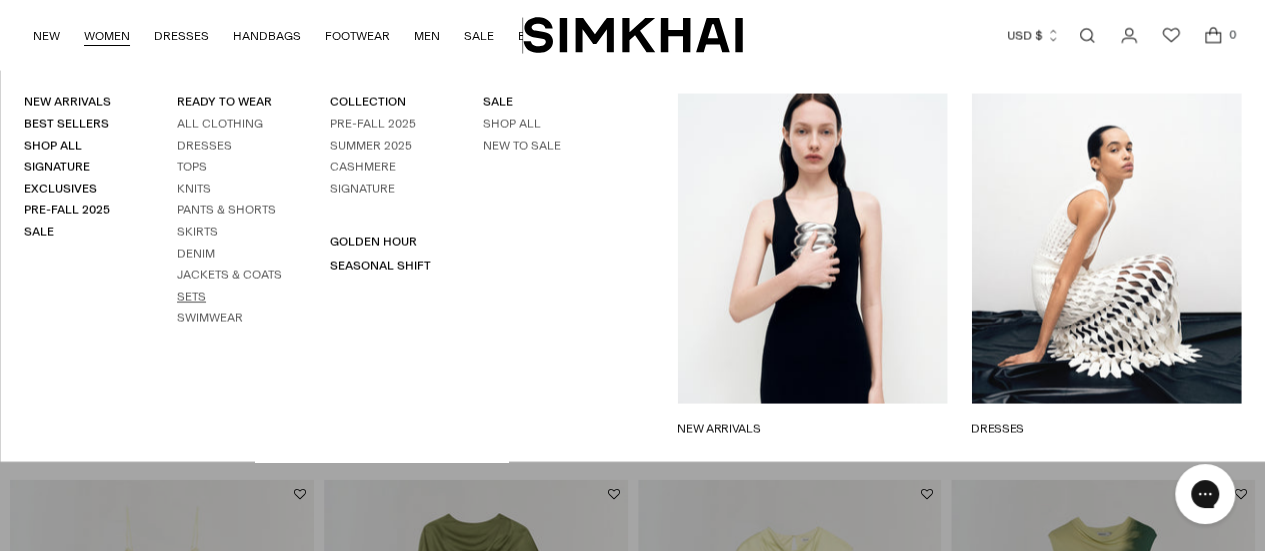 click on "Sets" at bounding box center (191, 297) 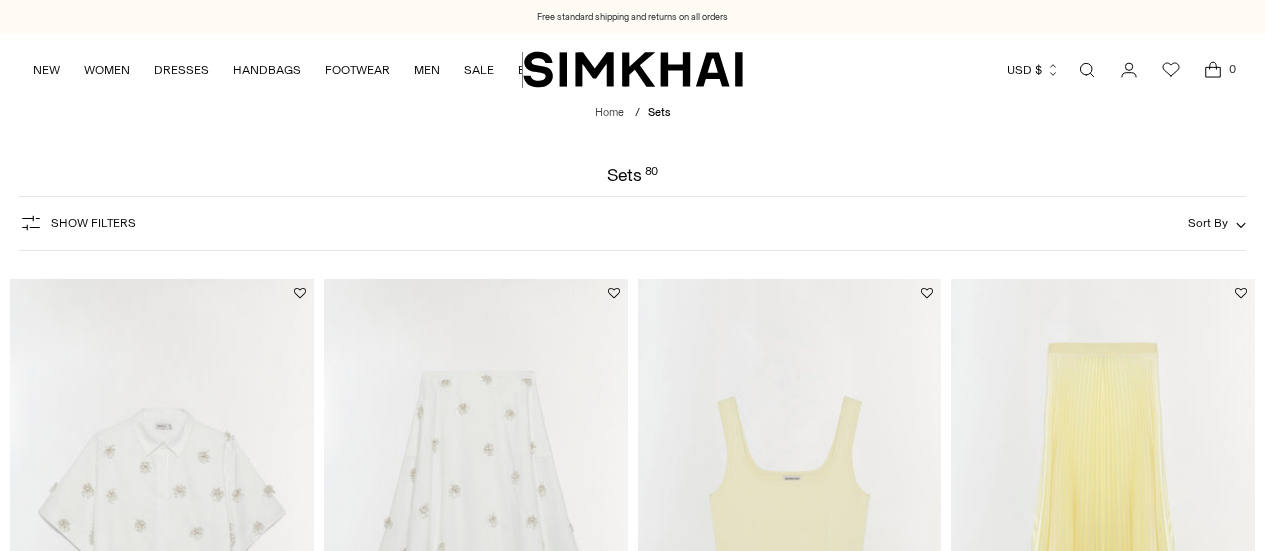 scroll, scrollTop: 813, scrollLeft: 0, axis: vertical 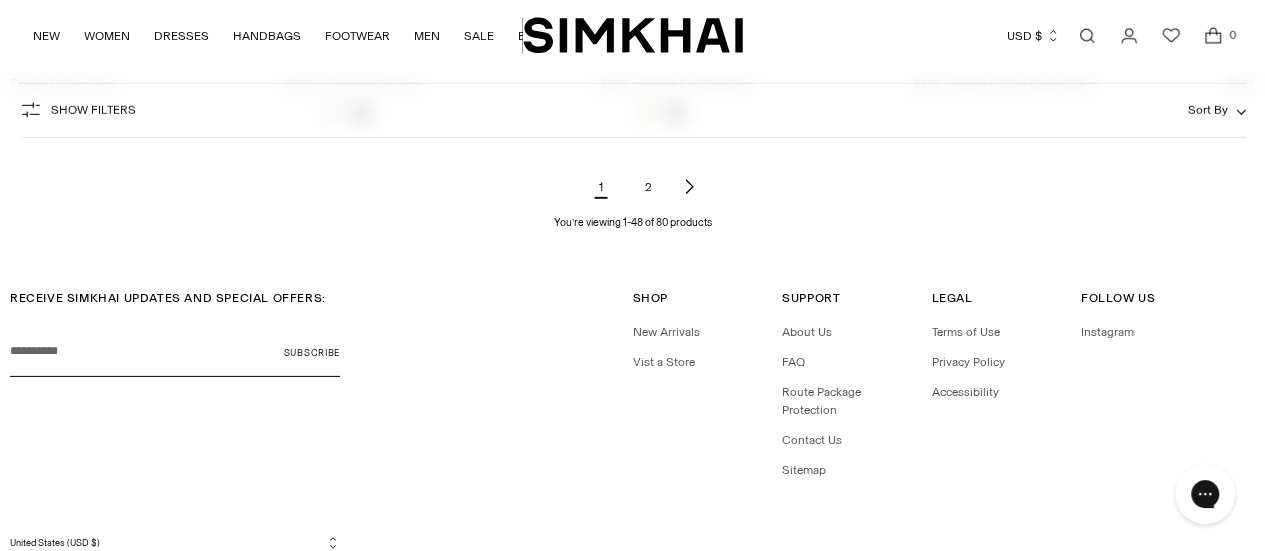 click on "2" at bounding box center [649, 187] 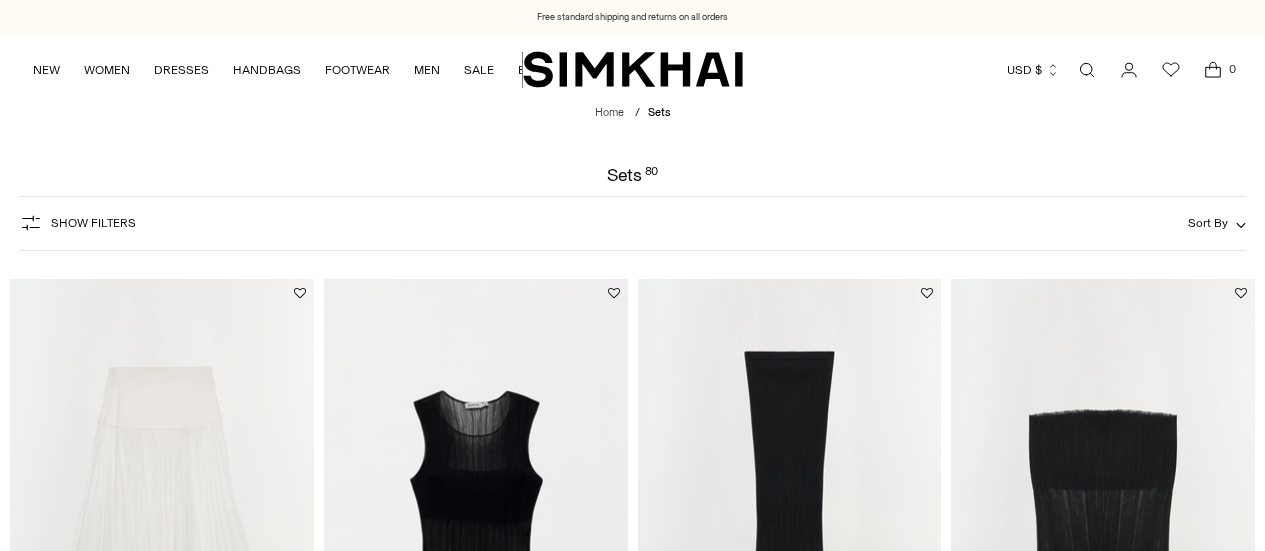 scroll, scrollTop: 0, scrollLeft: 0, axis: both 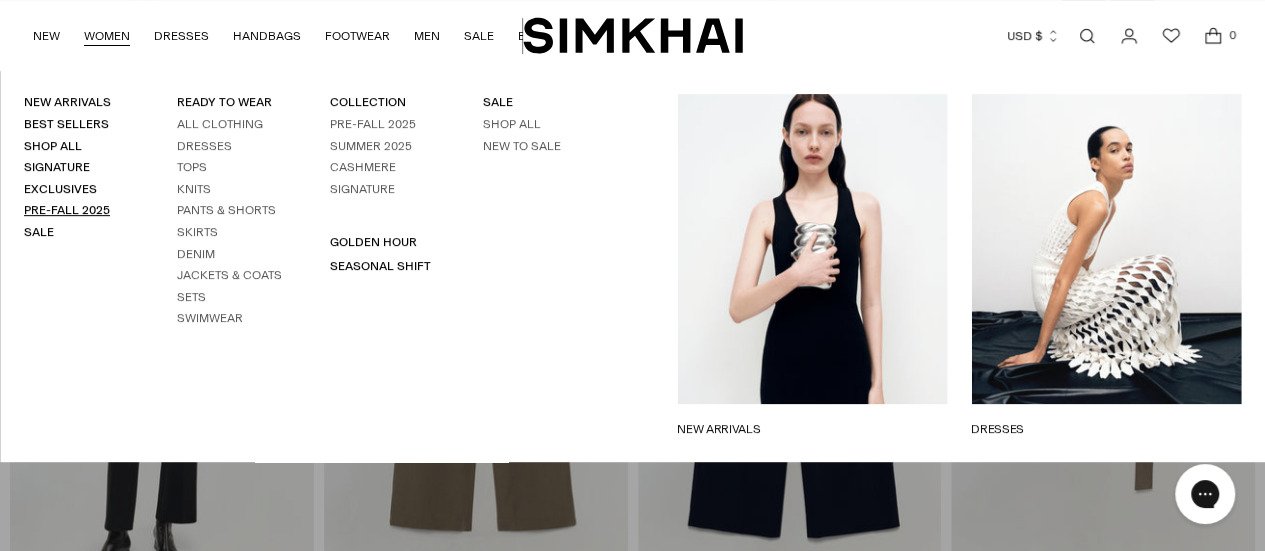 click on "Pre-Fall 2025" at bounding box center [67, 210] 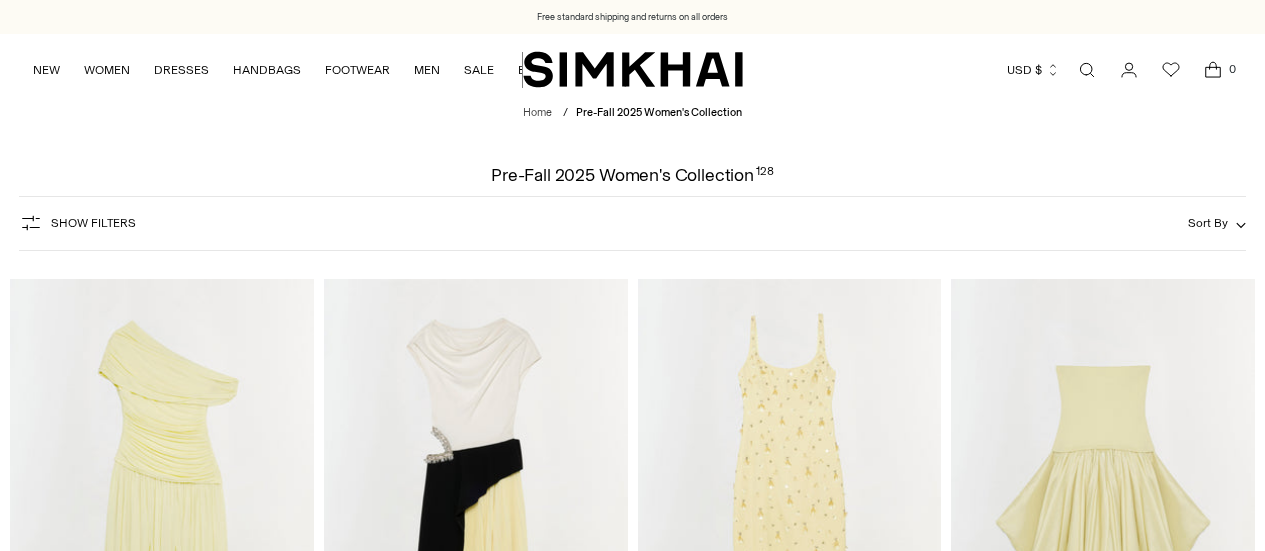 scroll, scrollTop: 0, scrollLeft: 0, axis: both 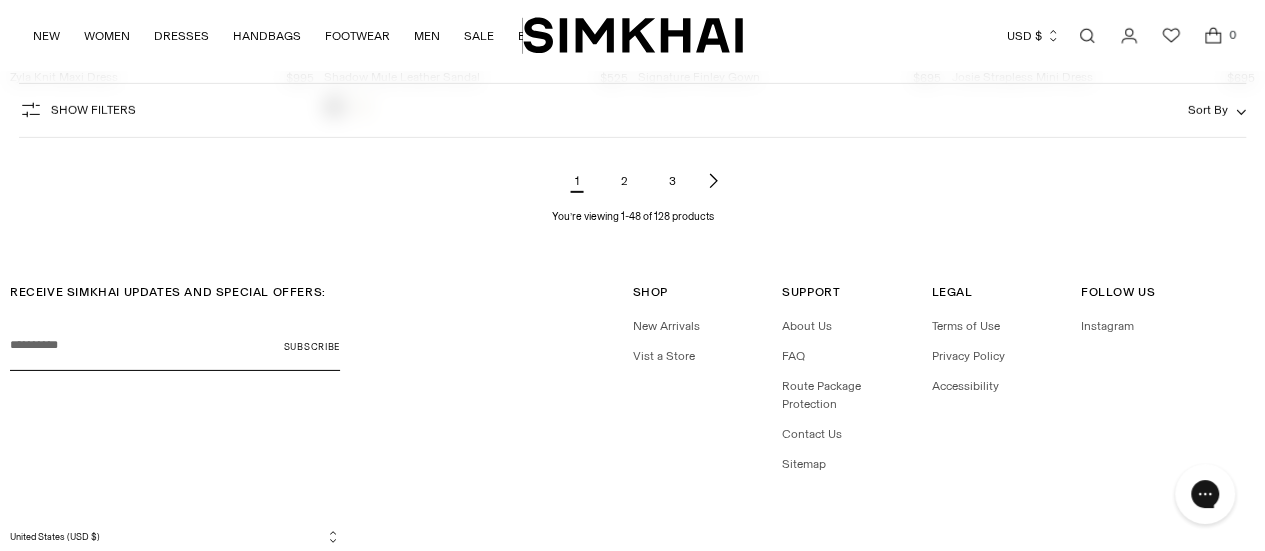 click on "2" at bounding box center (625, 181) 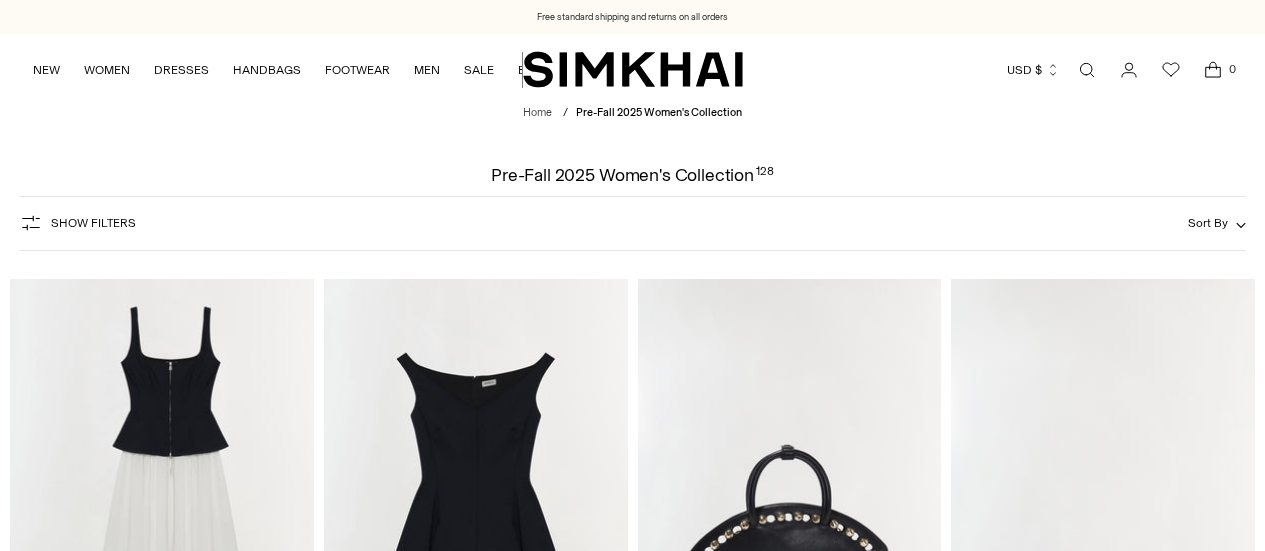 scroll, scrollTop: 0, scrollLeft: 0, axis: both 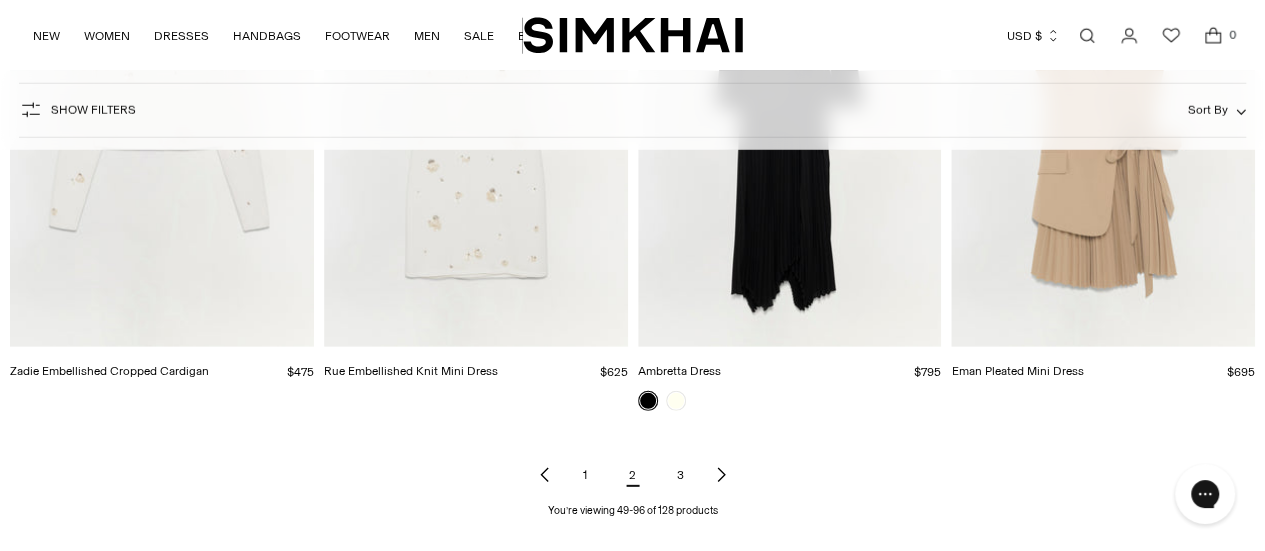 click on "3" at bounding box center [681, 475] 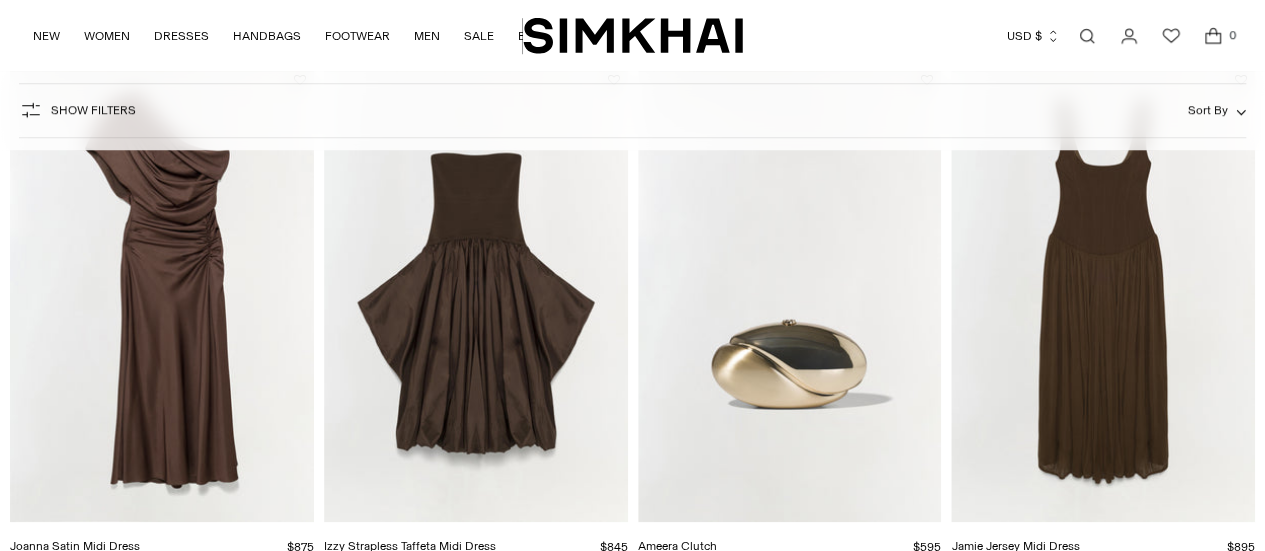 scroll, scrollTop: 773, scrollLeft: 0, axis: vertical 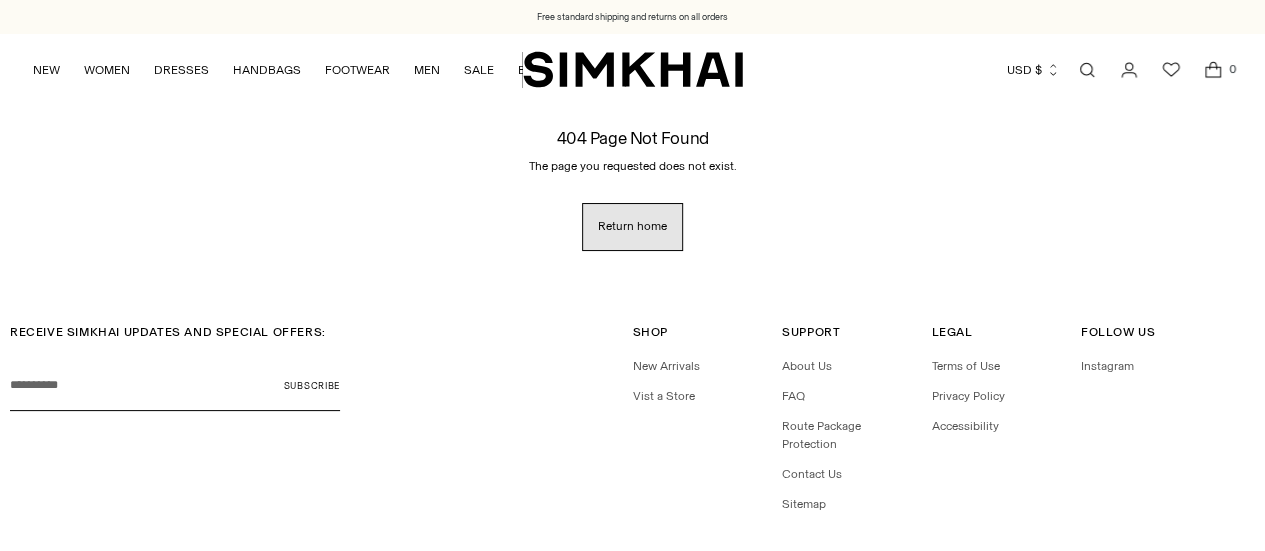 click on "Return home" at bounding box center [632, 226] 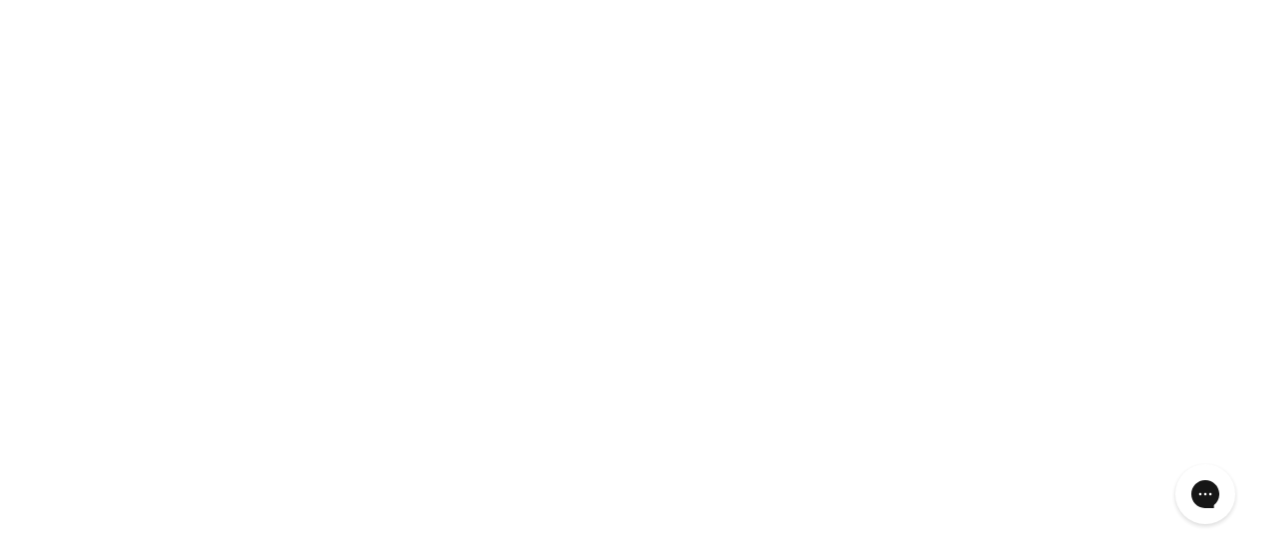 scroll, scrollTop: 0, scrollLeft: 0, axis: both 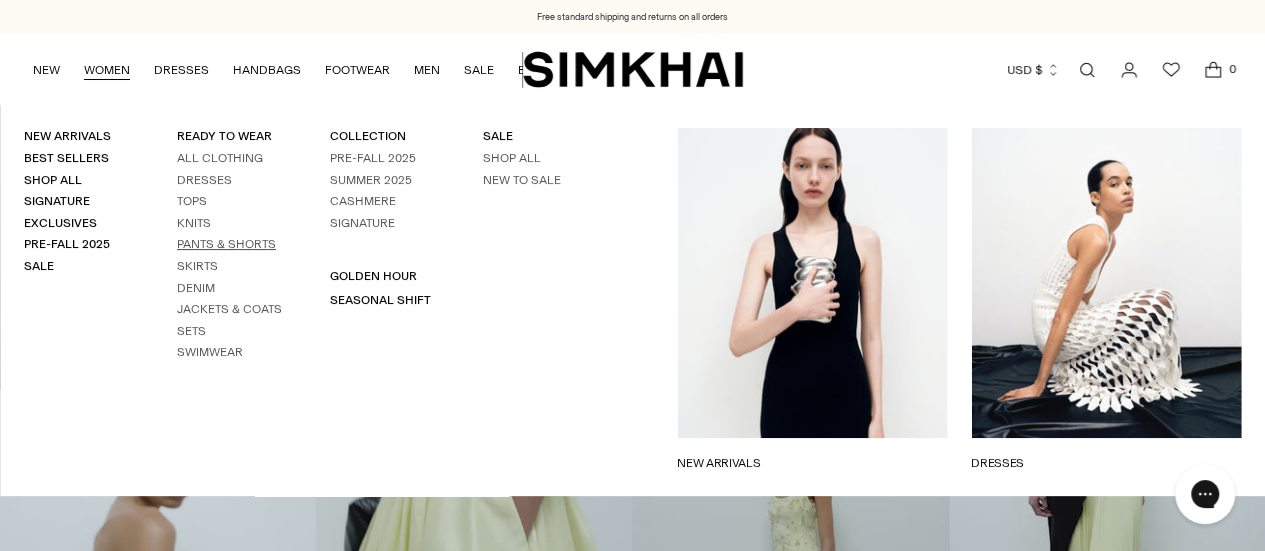 click on "Pants & Shorts" at bounding box center (226, 244) 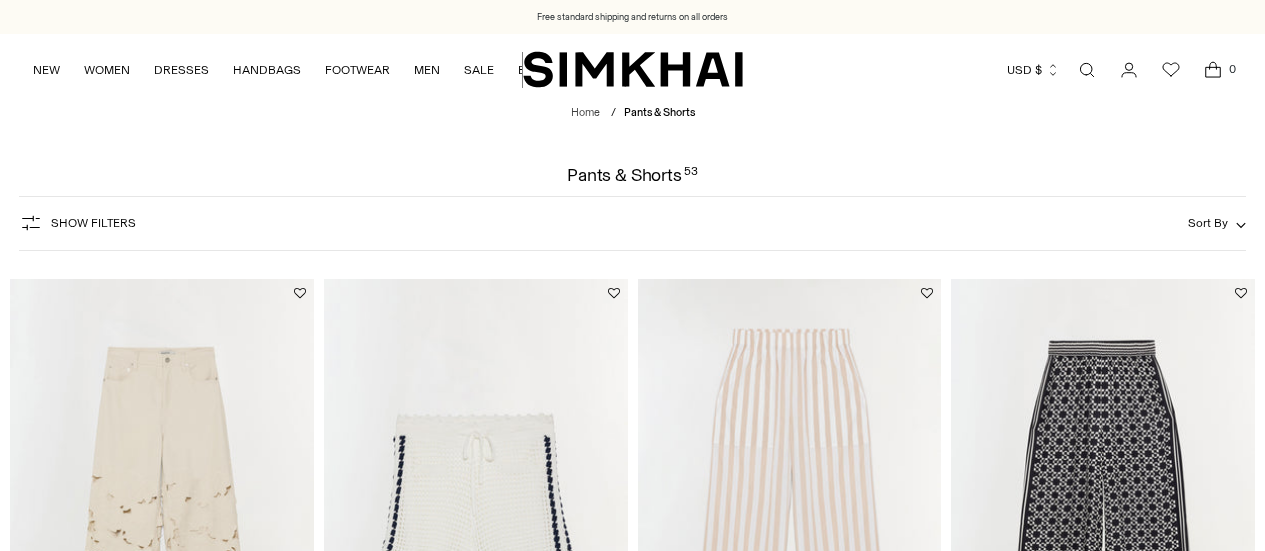 scroll, scrollTop: 462, scrollLeft: 0, axis: vertical 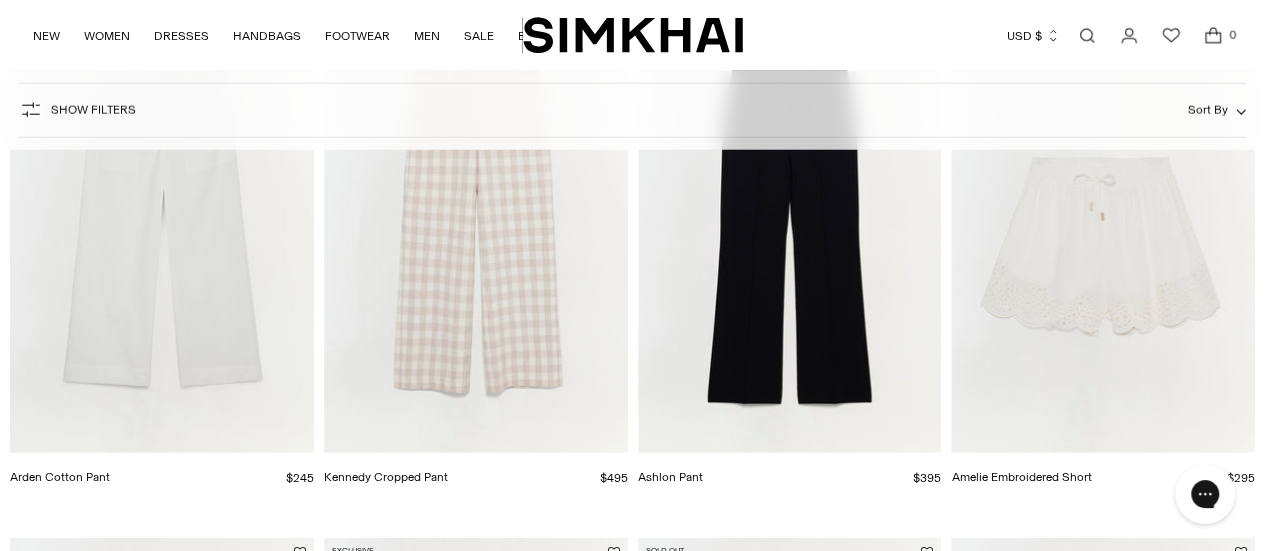 click at bounding box center (0, 0) 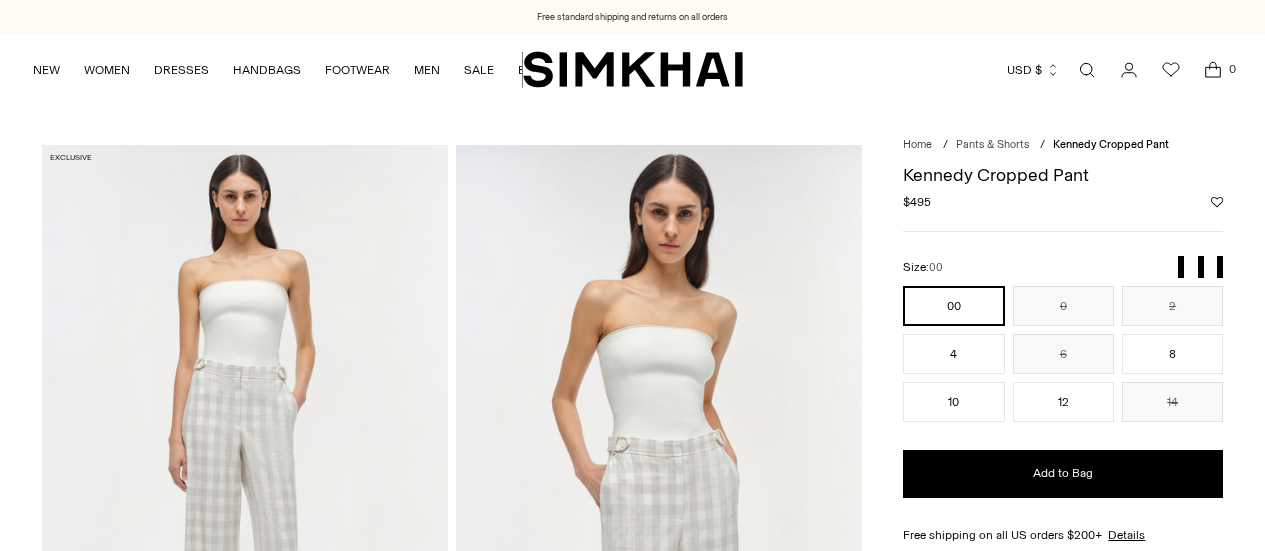 scroll, scrollTop: 0, scrollLeft: 0, axis: both 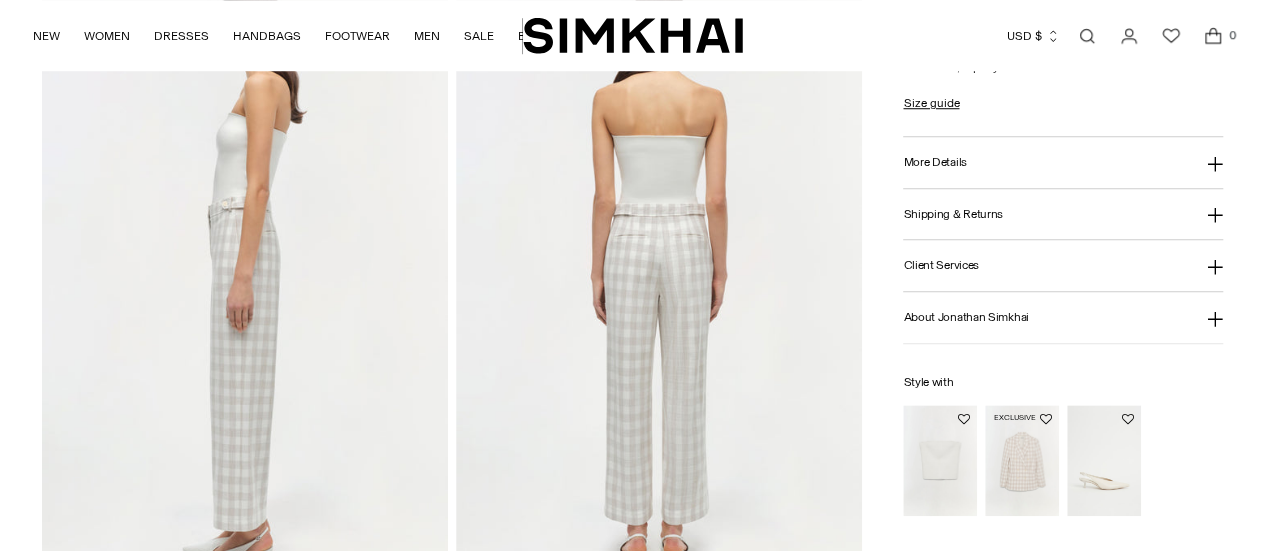 click at bounding box center [0, 0] 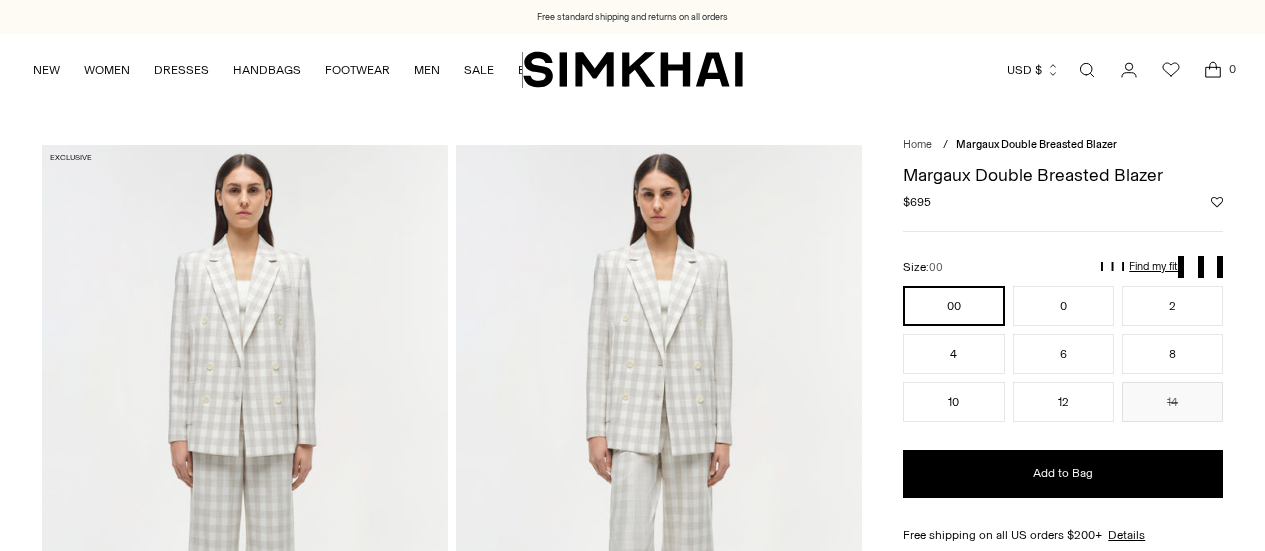 scroll, scrollTop: 0, scrollLeft: 0, axis: both 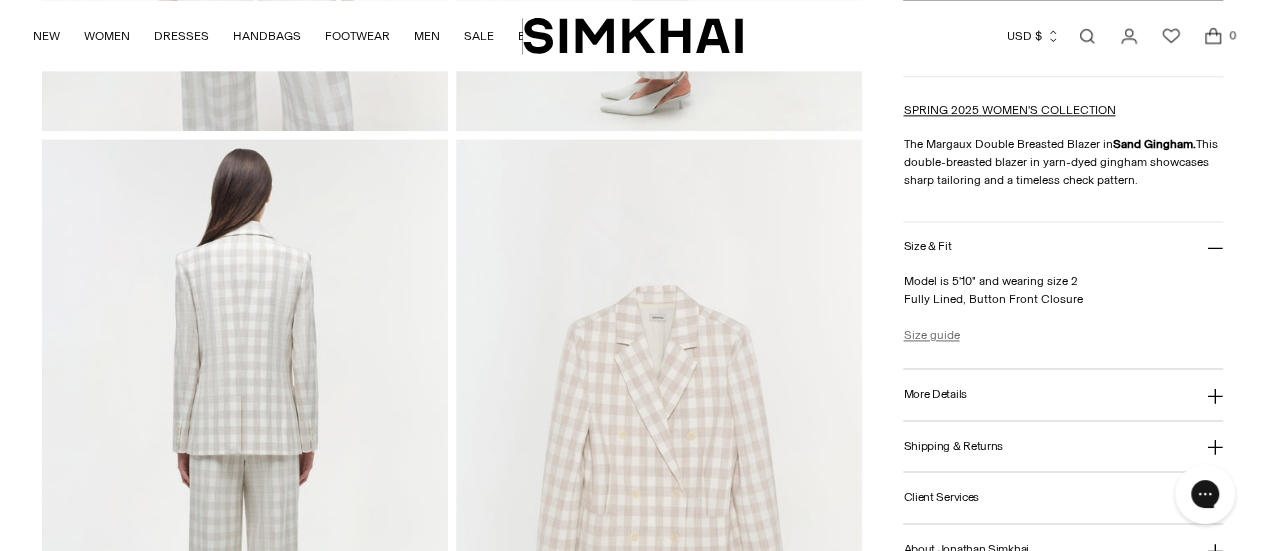 click on "Size guide" at bounding box center [931, 335] 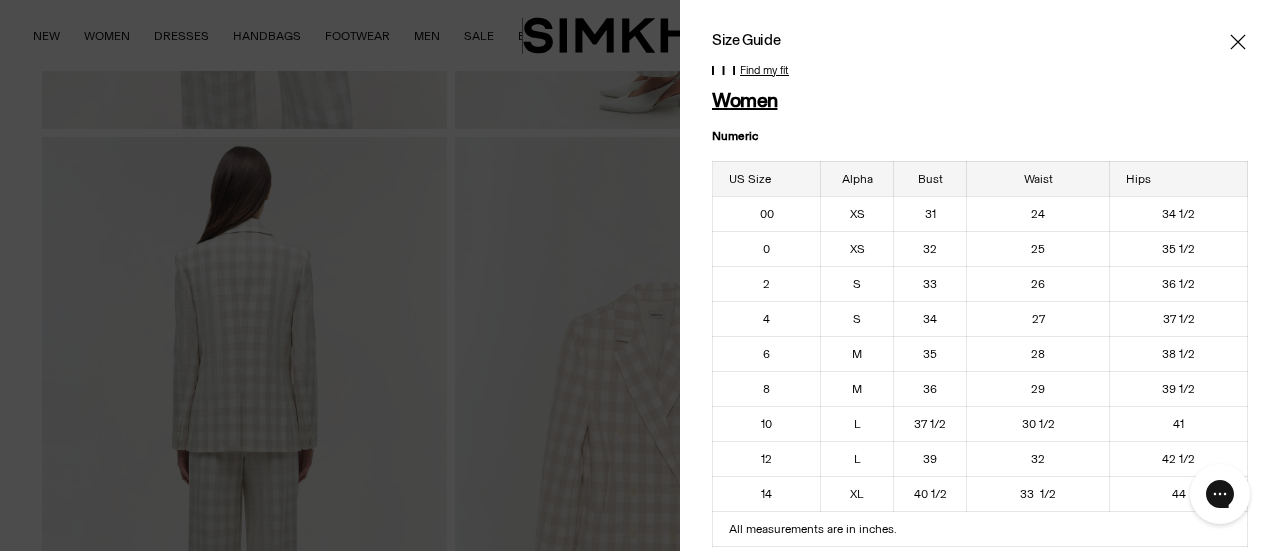 click 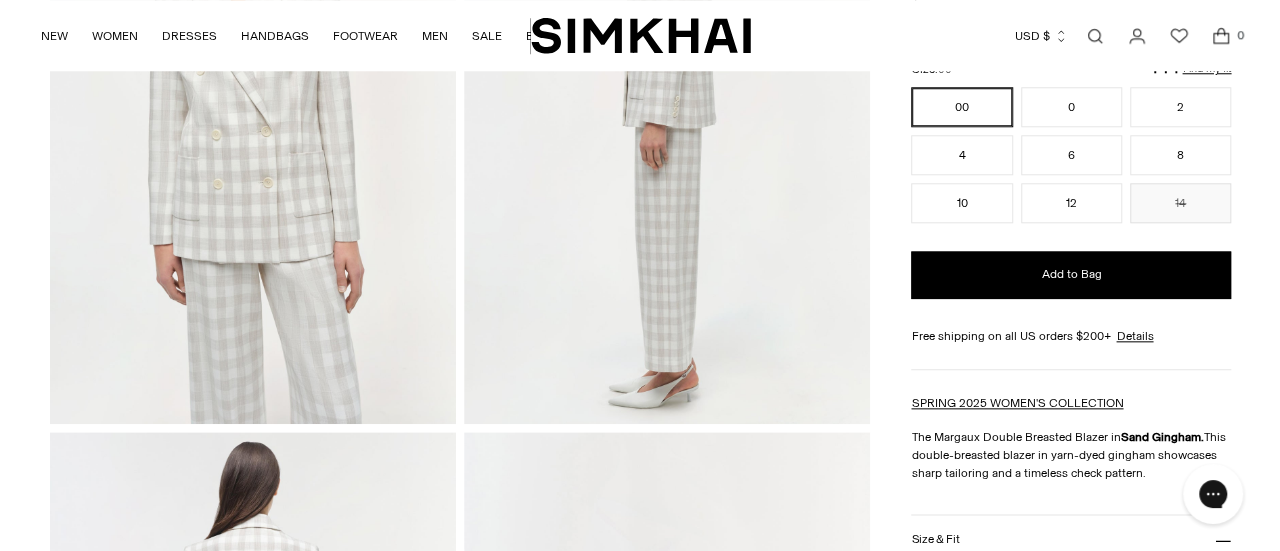 scroll, scrollTop: 907, scrollLeft: 0, axis: vertical 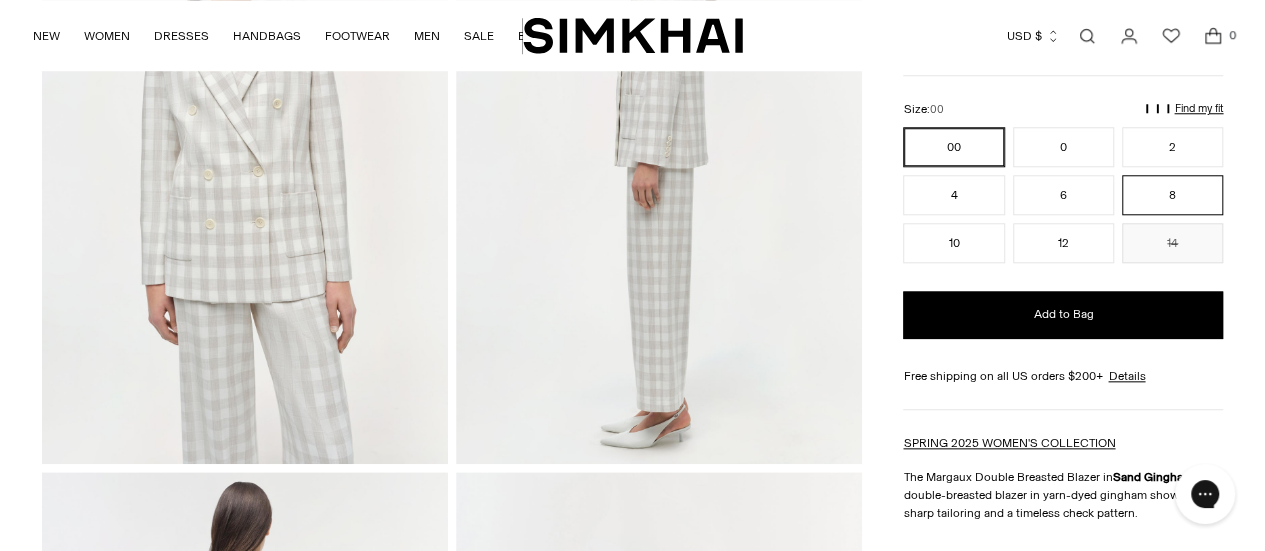 click on "8" at bounding box center (1172, 195) 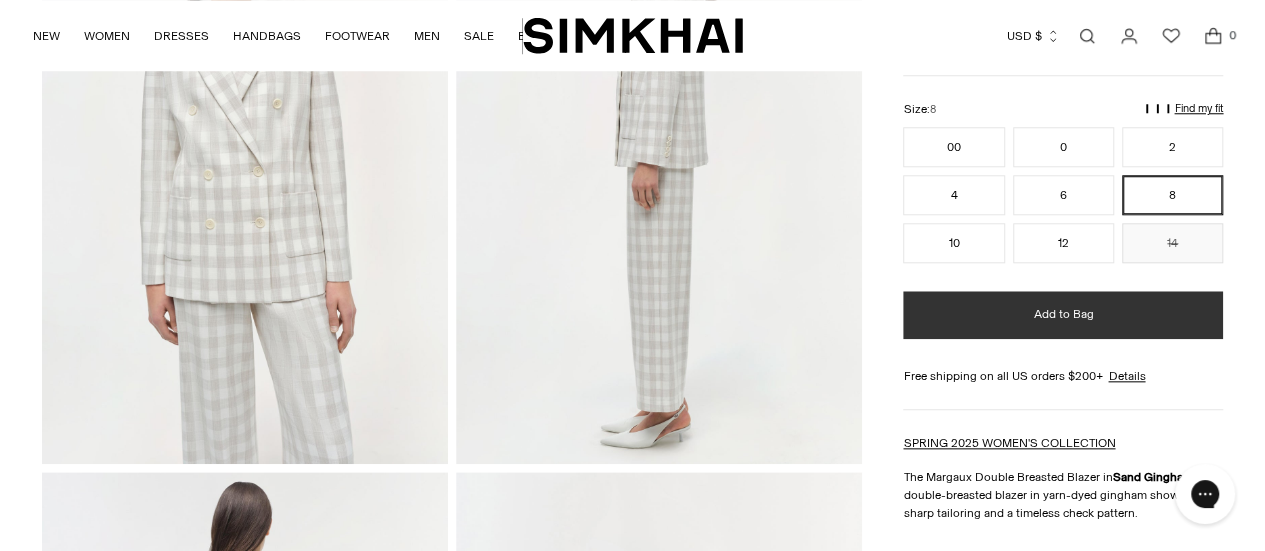 click on "Add to Bag" at bounding box center (1063, 315) 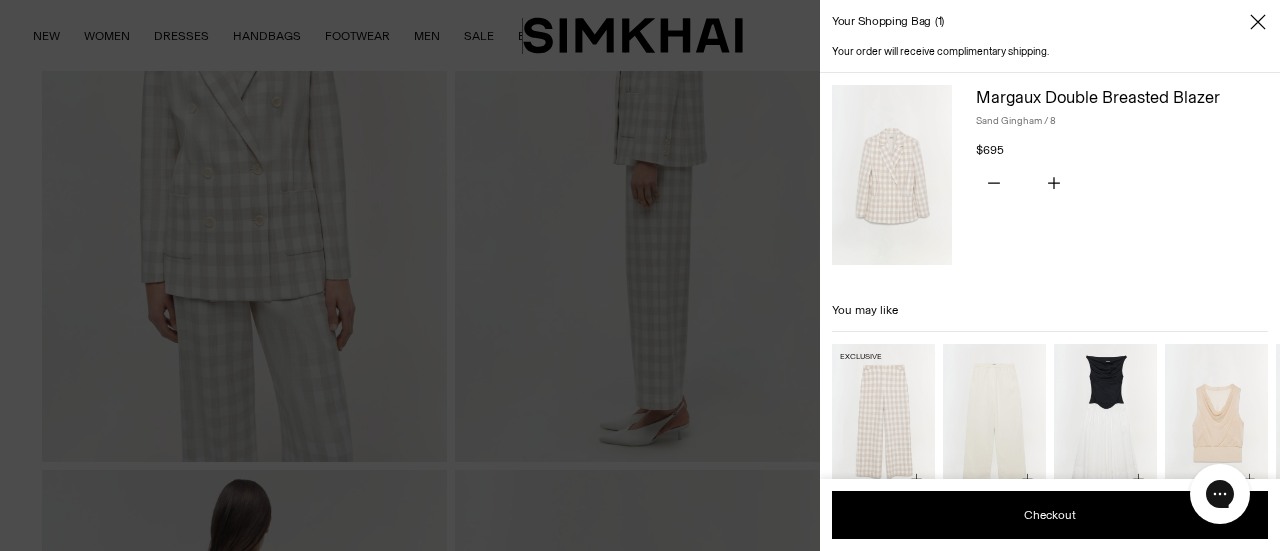 click at bounding box center [0, 0] 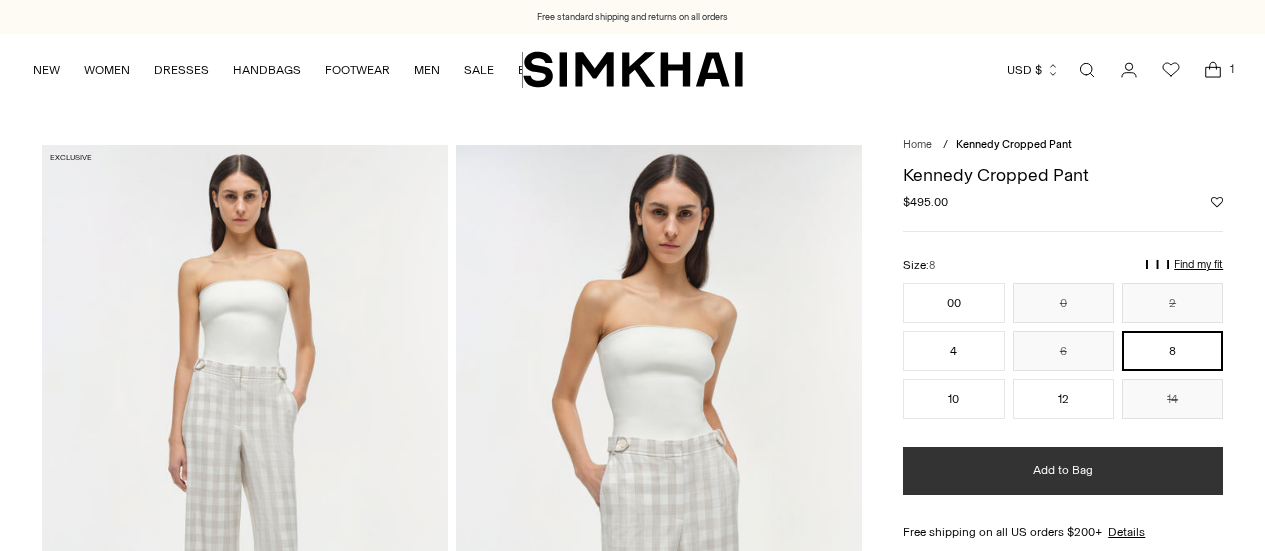 scroll, scrollTop: 0, scrollLeft: 0, axis: both 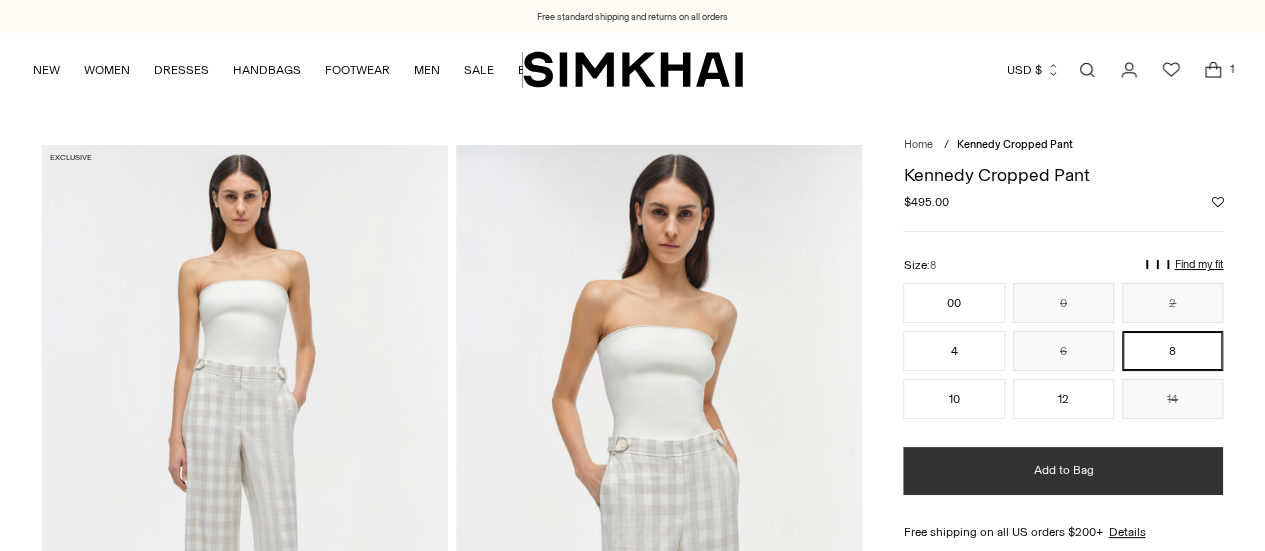 click on "Add to Bag" at bounding box center (1063, 470) 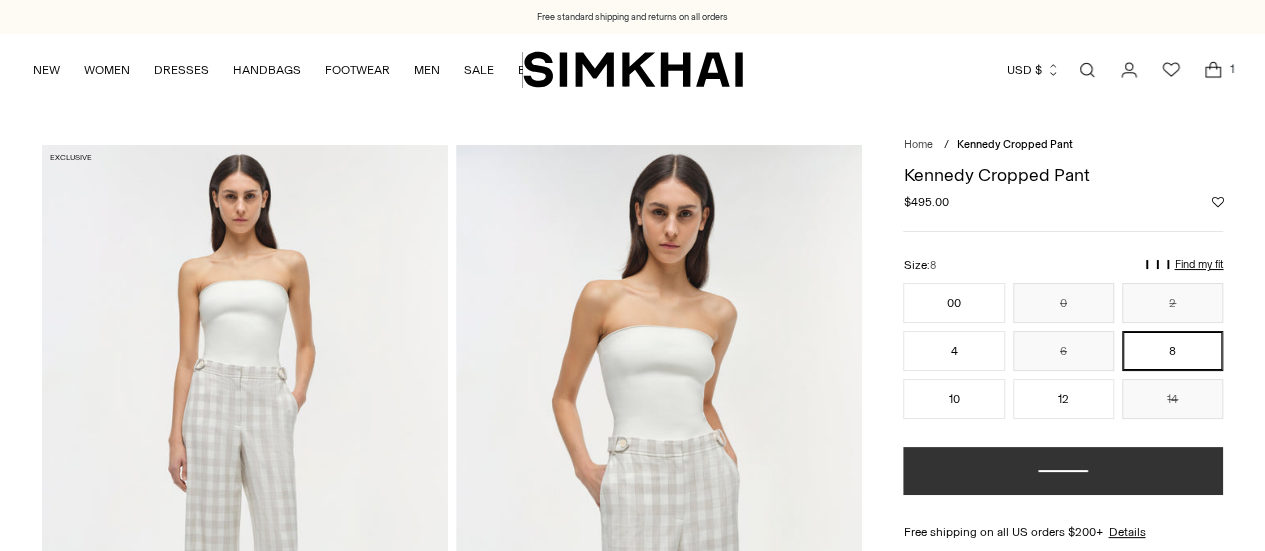 scroll, scrollTop: 0, scrollLeft: 0, axis: both 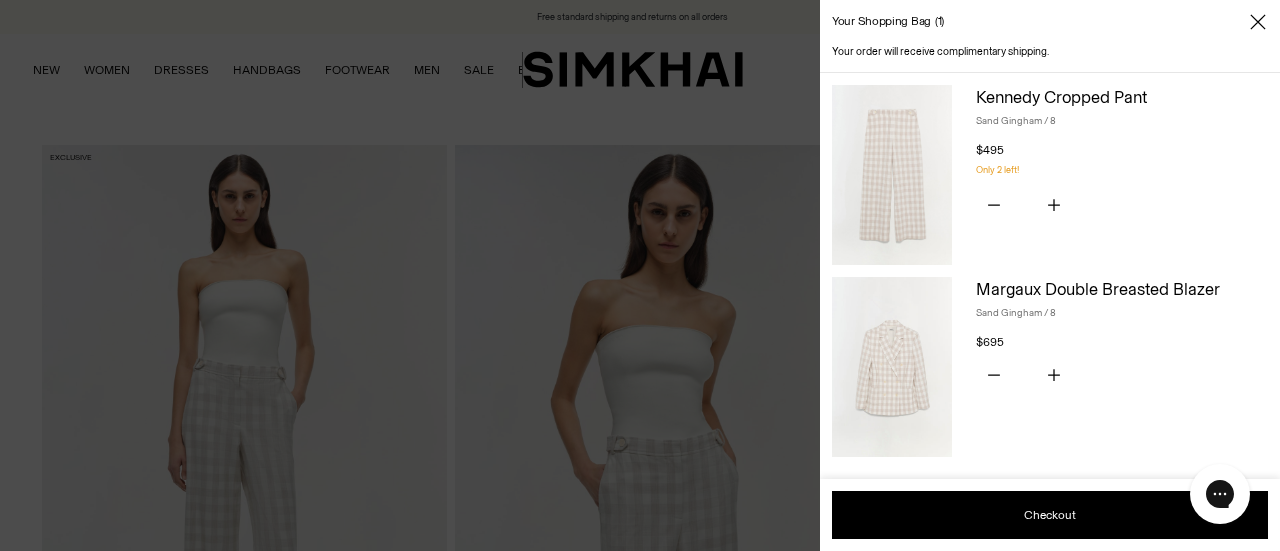 click 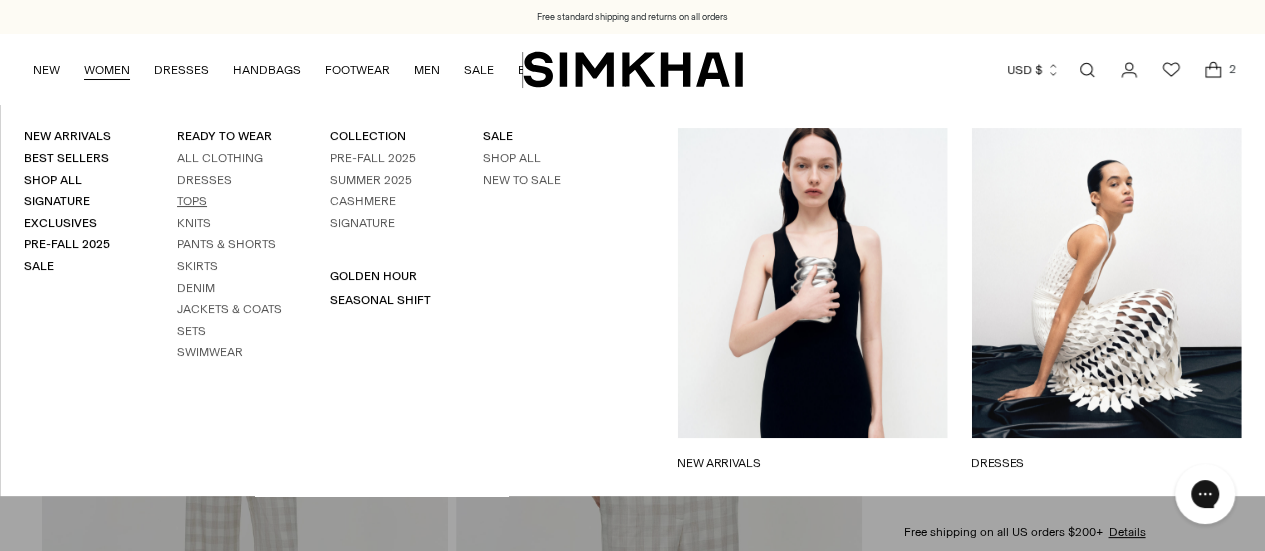 click on "Tops" at bounding box center [192, 201] 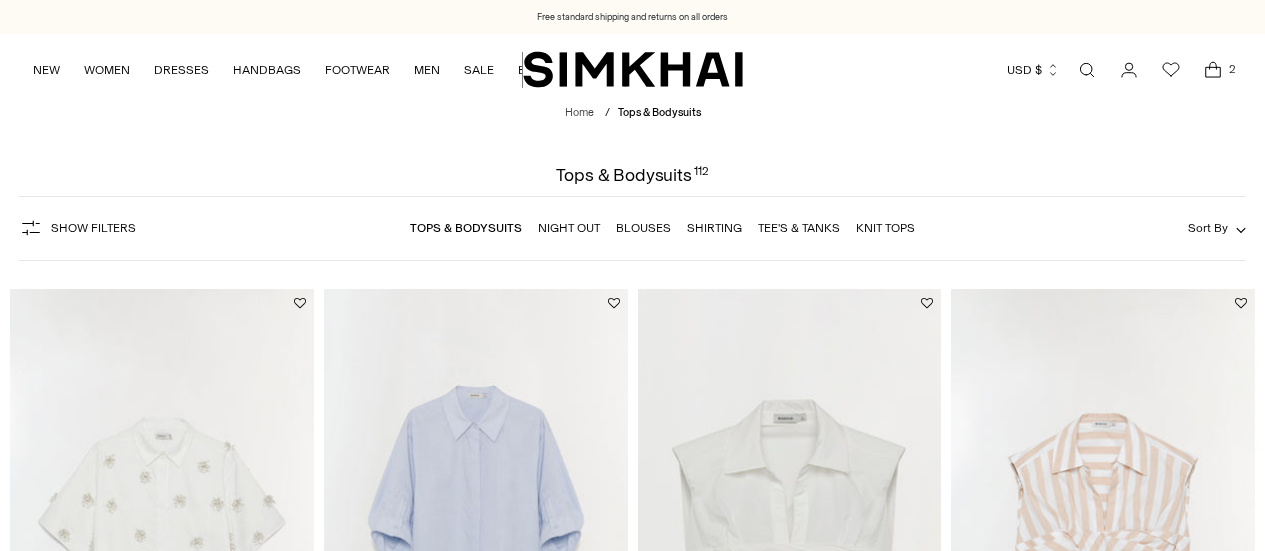 scroll, scrollTop: 373, scrollLeft: 0, axis: vertical 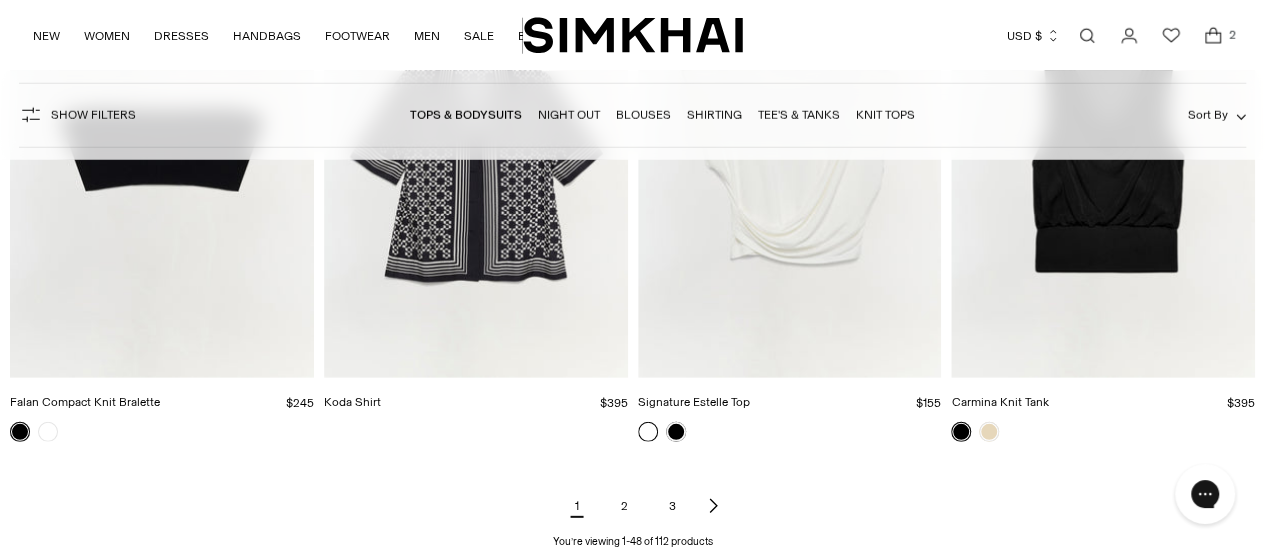 click on "2" at bounding box center [625, 506] 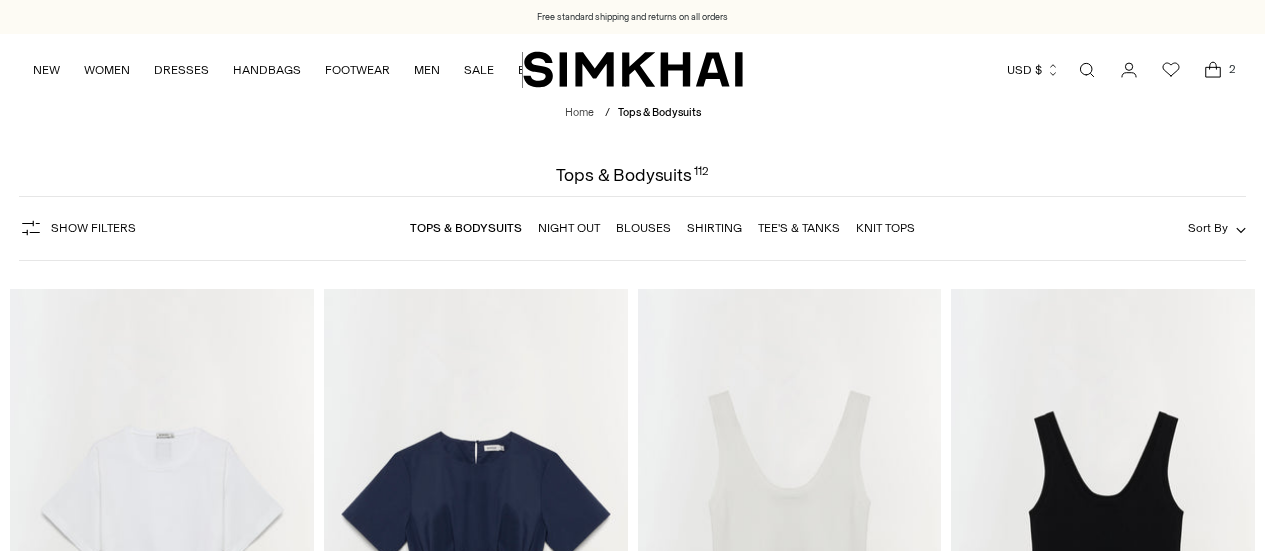 scroll, scrollTop: 0, scrollLeft: 0, axis: both 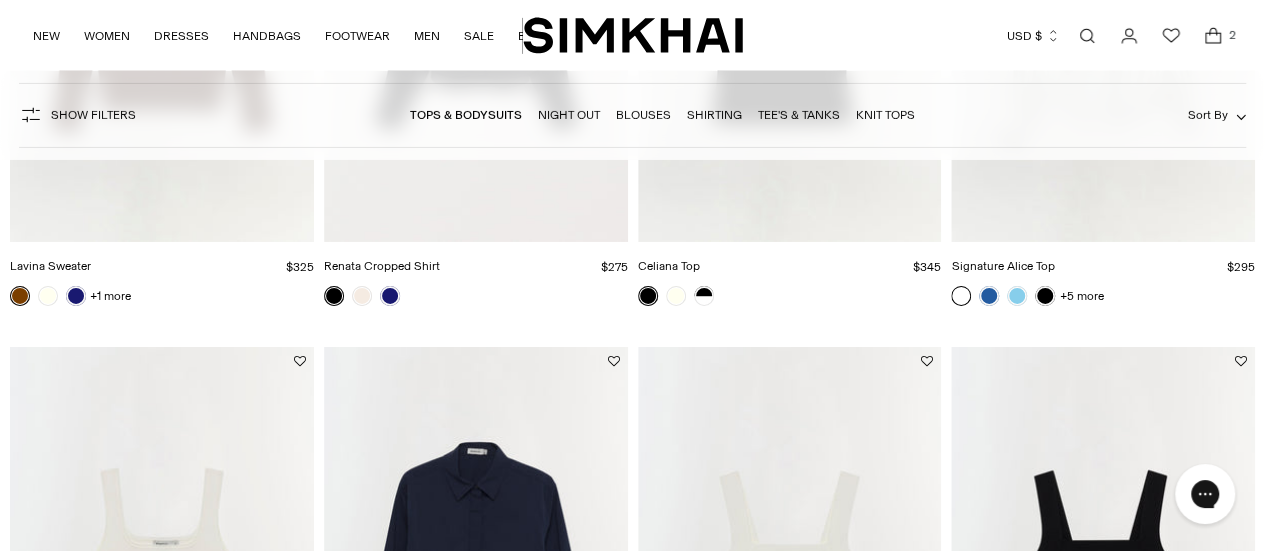 click on "Show Filters
Show Filters
Tops & Bodysuits
Night Out
Blouses
Shirting
Tee's & Tanks
Knit Tops
Sort By" at bounding box center (632, 115) 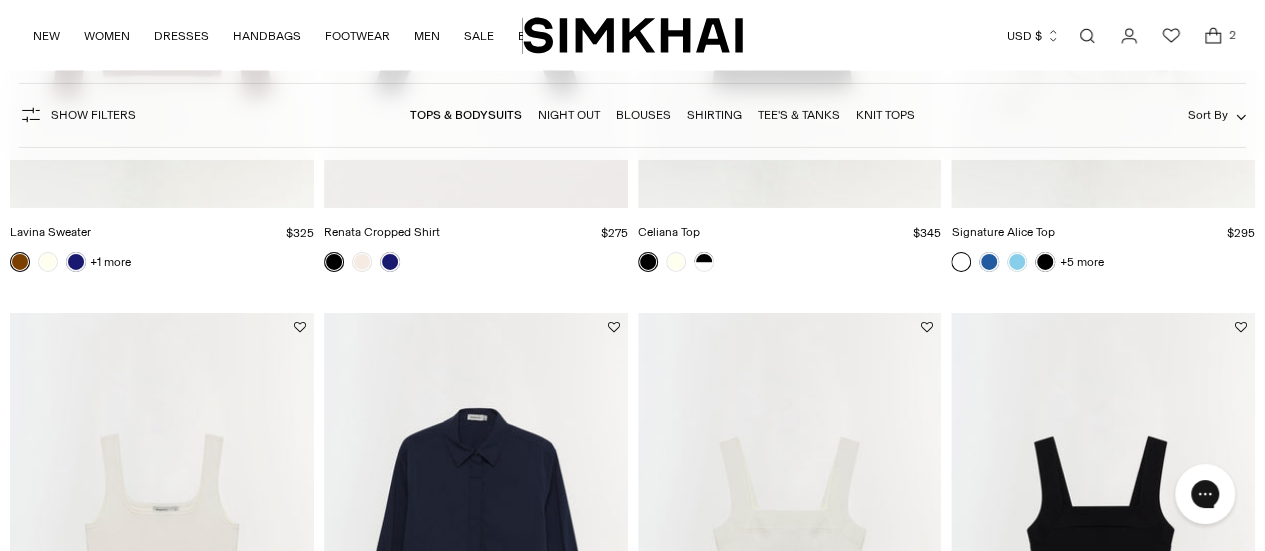 scroll, scrollTop: 6500, scrollLeft: 0, axis: vertical 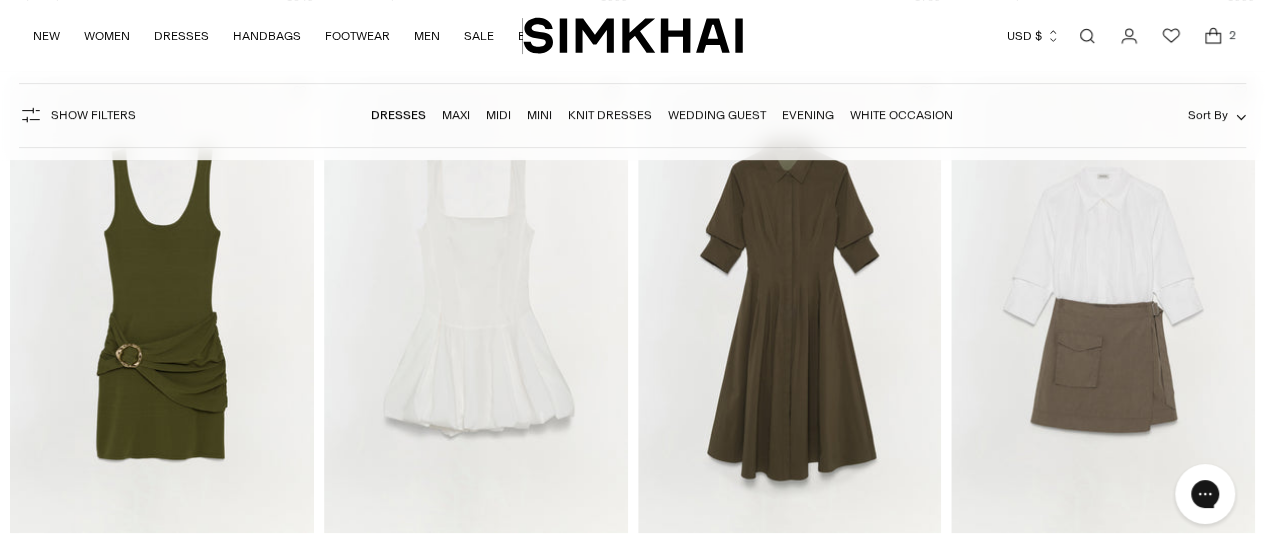 click at bounding box center (0, 0) 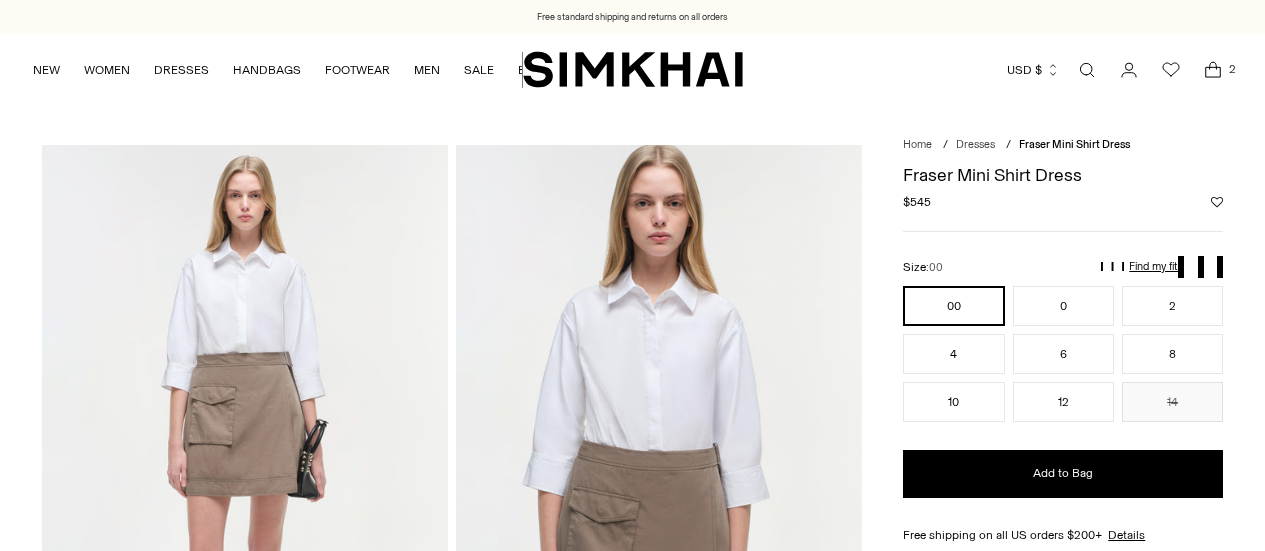 scroll, scrollTop: 0, scrollLeft: 0, axis: both 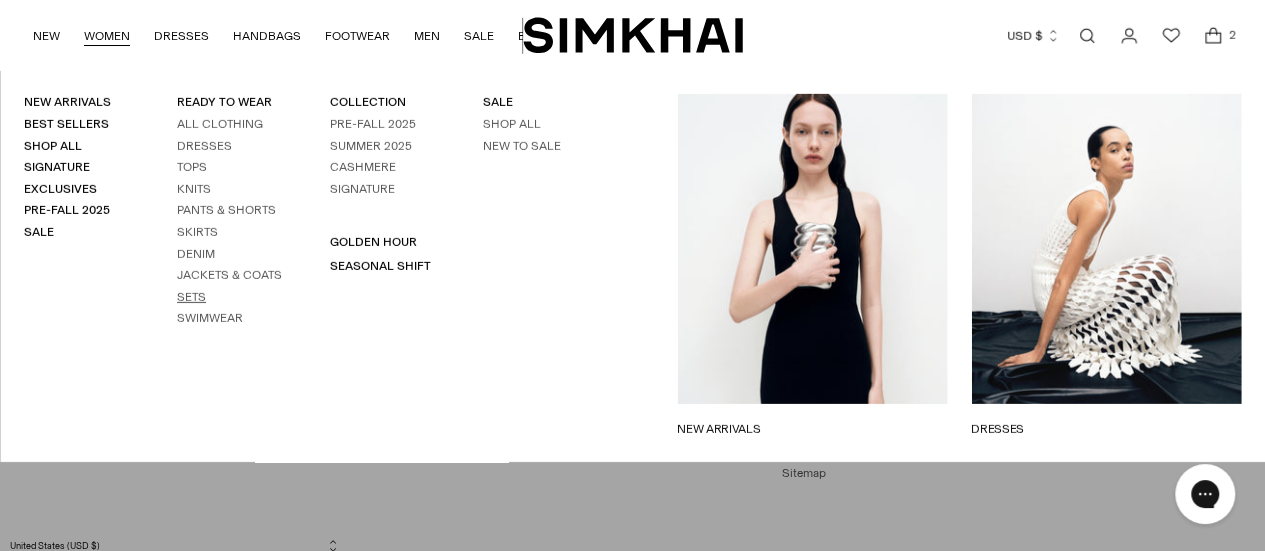 click on "Sets" at bounding box center (191, 297) 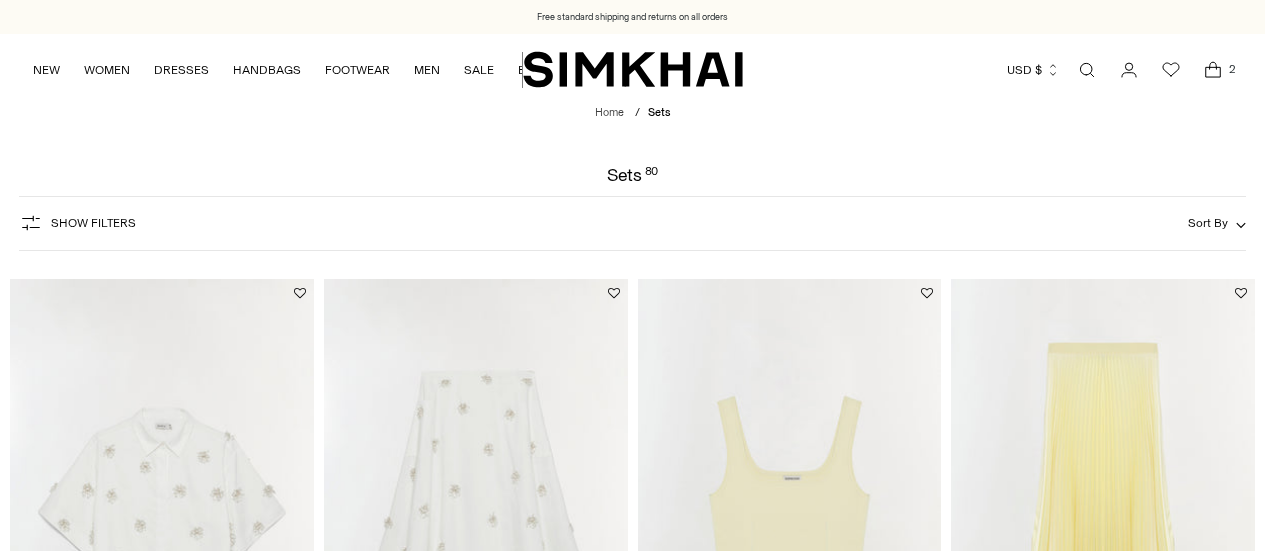 scroll, scrollTop: 240, scrollLeft: 0, axis: vertical 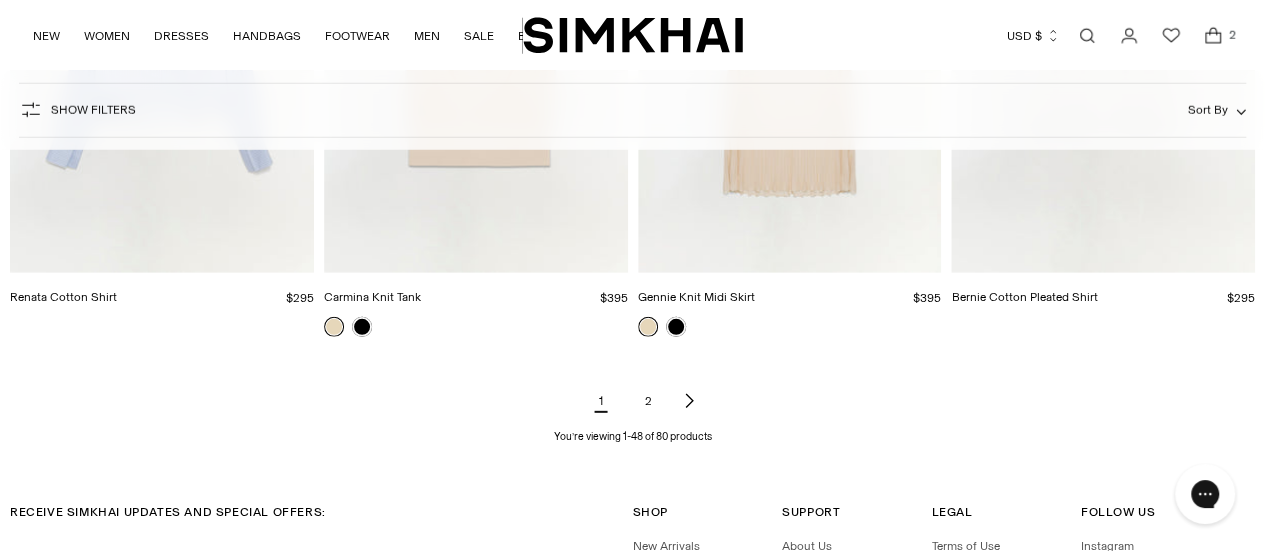 click on "2" at bounding box center [649, 401] 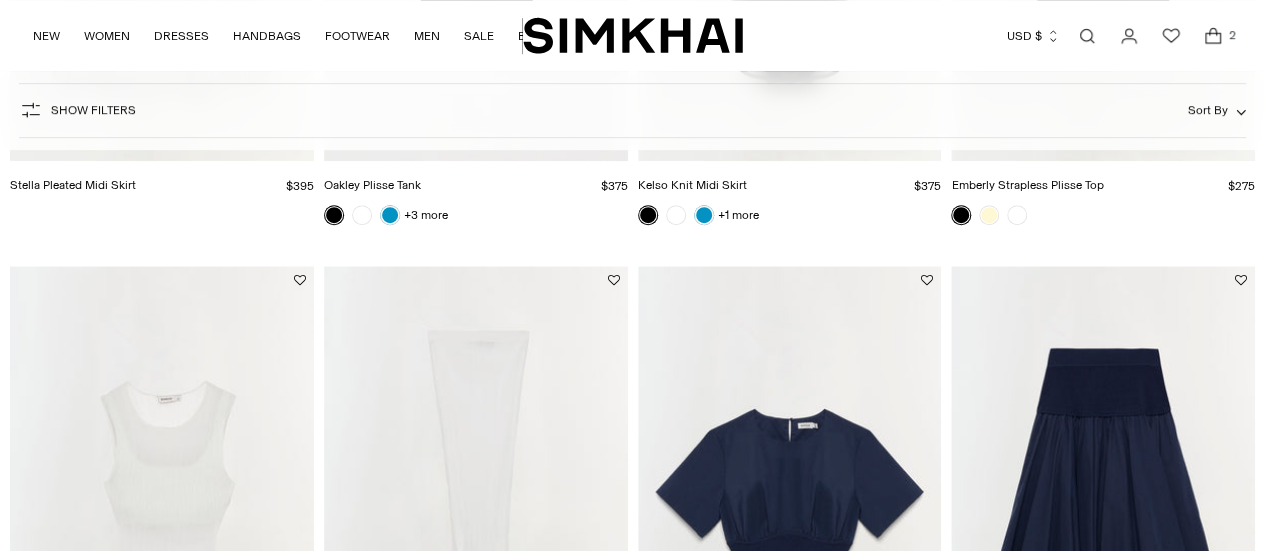 scroll, scrollTop: 573, scrollLeft: 0, axis: vertical 